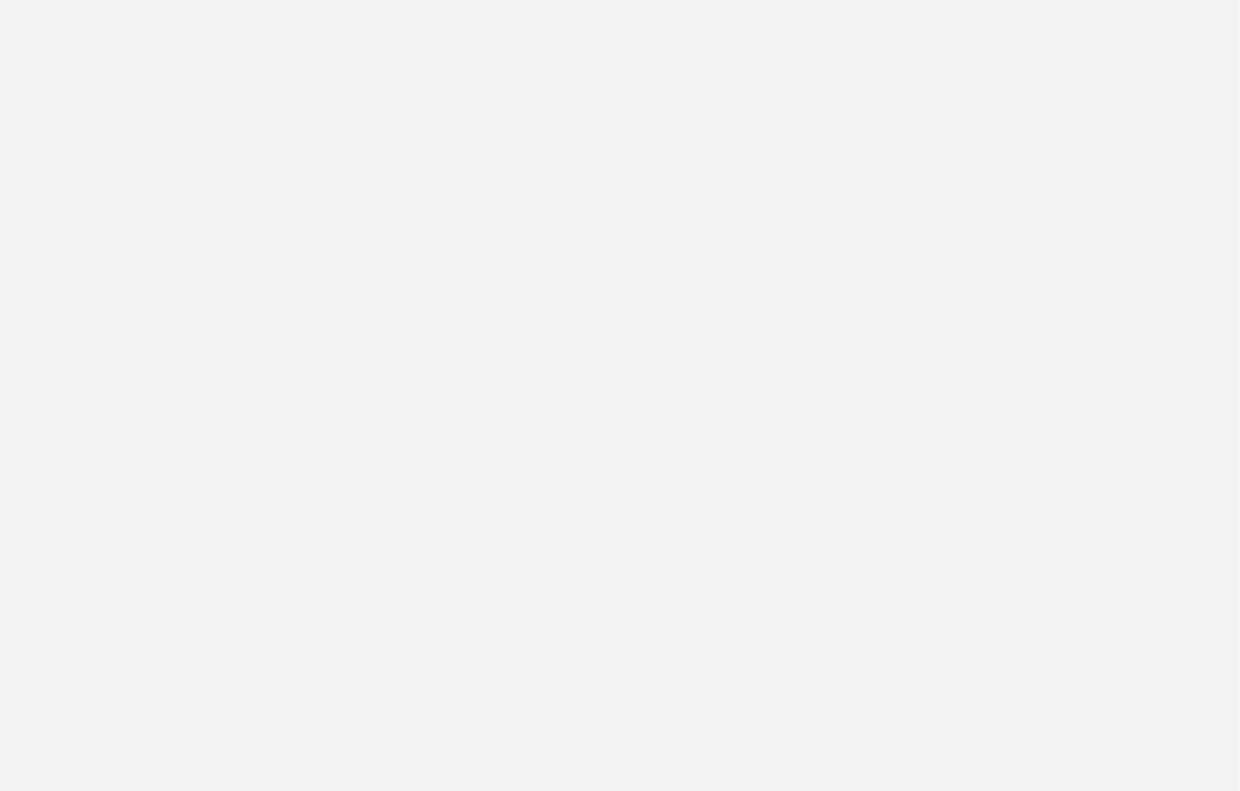 scroll, scrollTop: 0, scrollLeft: 0, axis: both 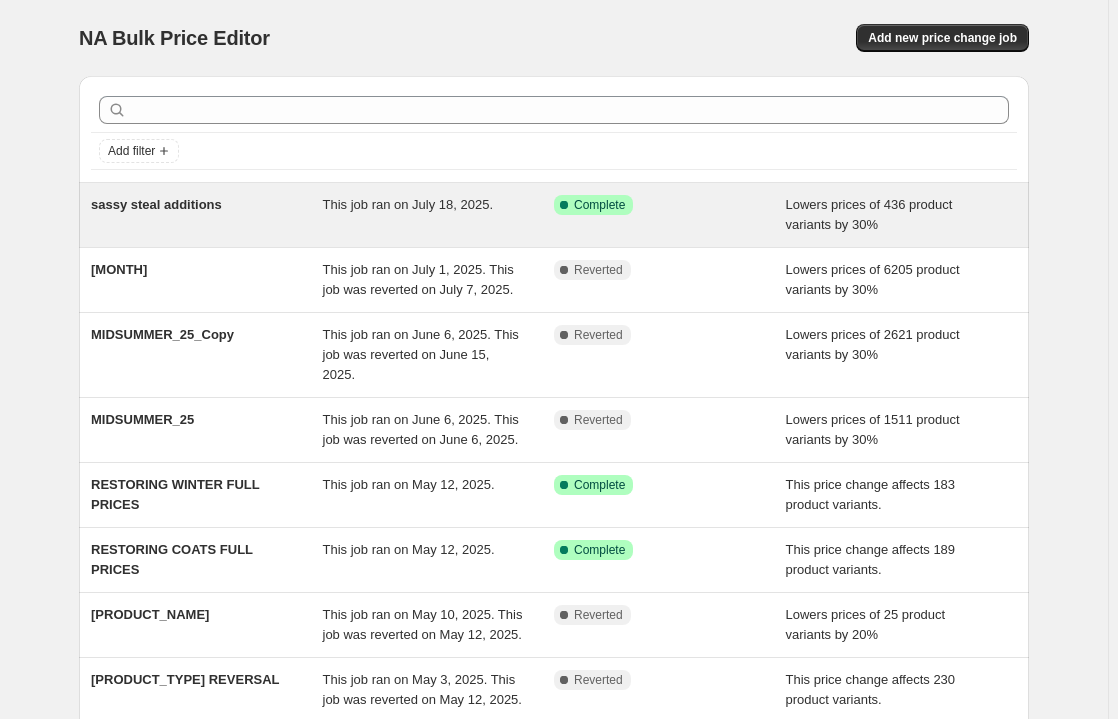 click on "sassy steal additions" at bounding box center (156, 204) 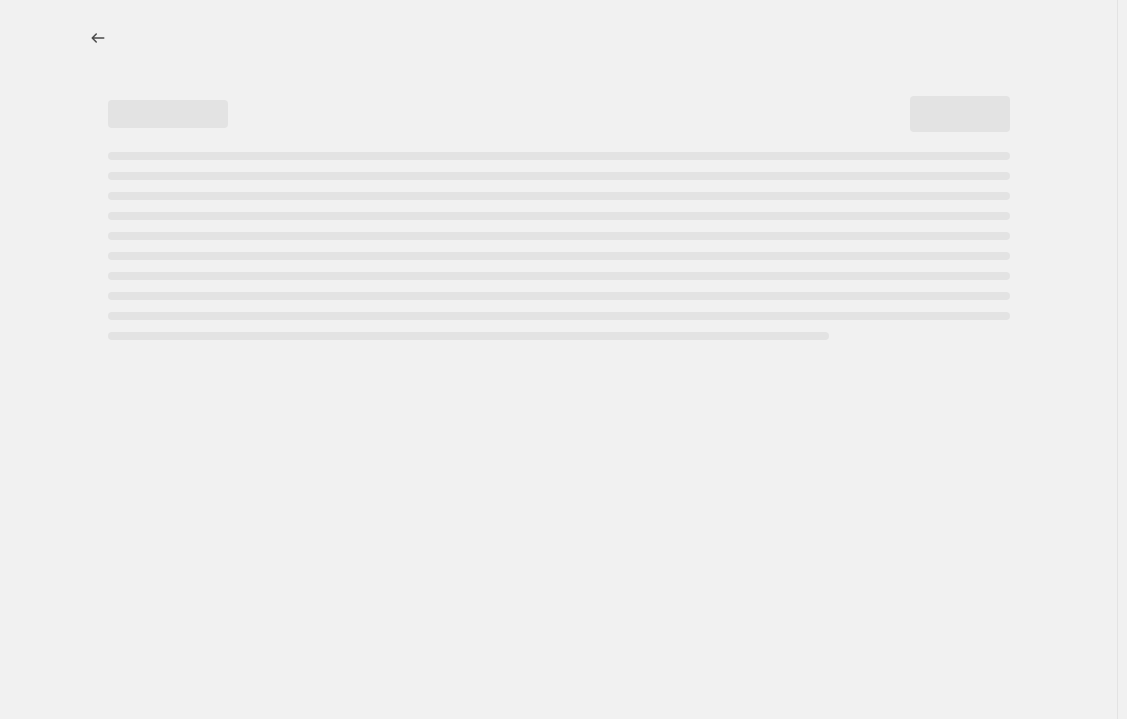 select on "percentage" 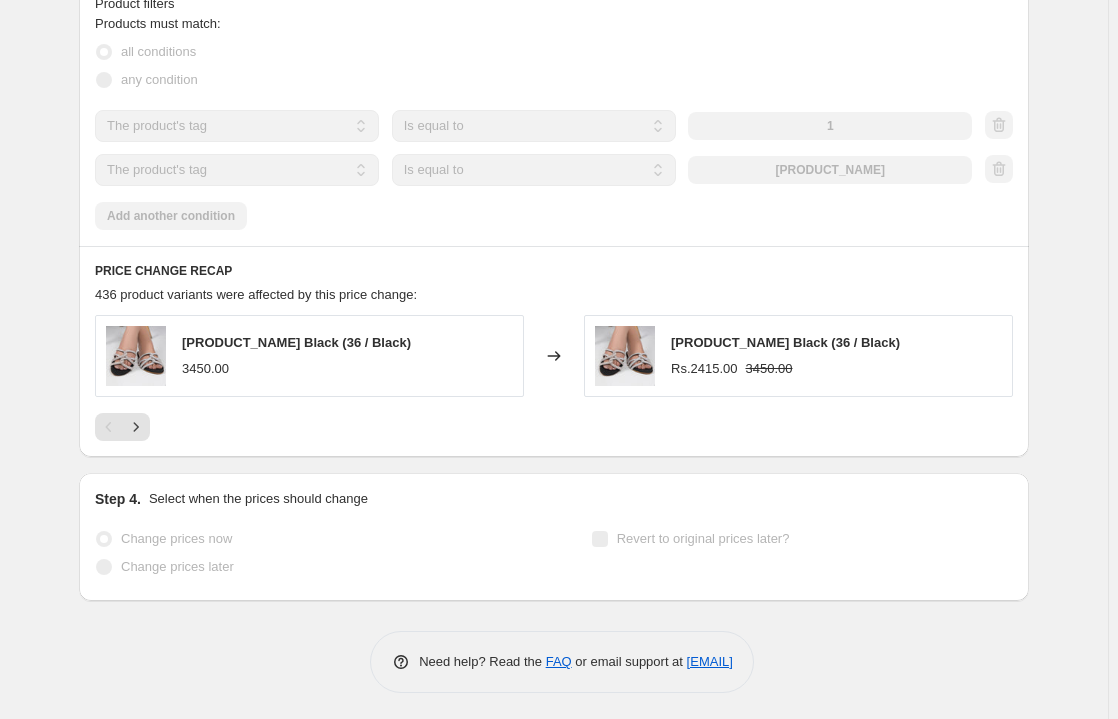 scroll, scrollTop: 0, scrollLeft: 0, axis: both 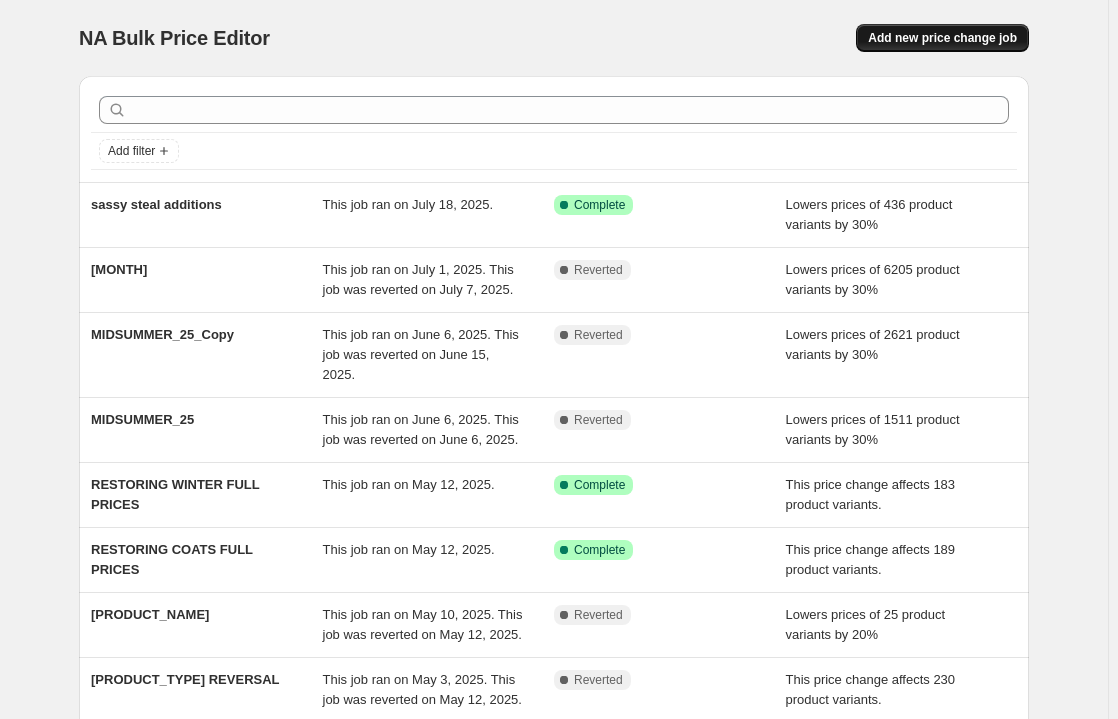 click on "Add new price change job" at bounding box center (942, 38) 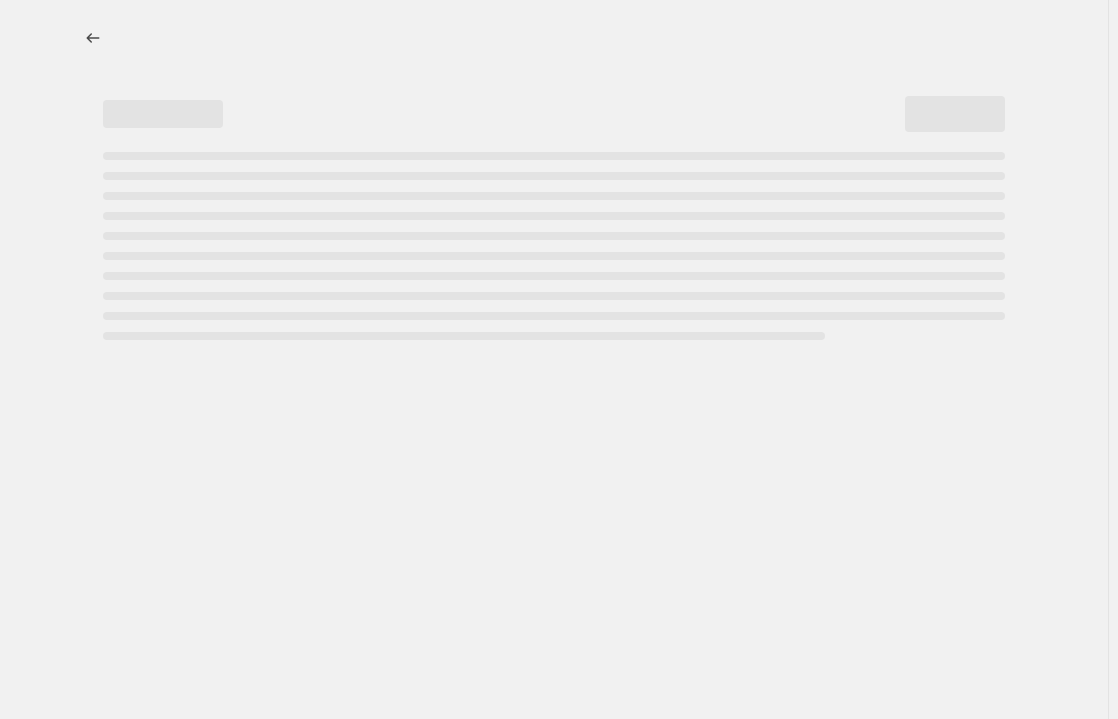 select on "percentage" 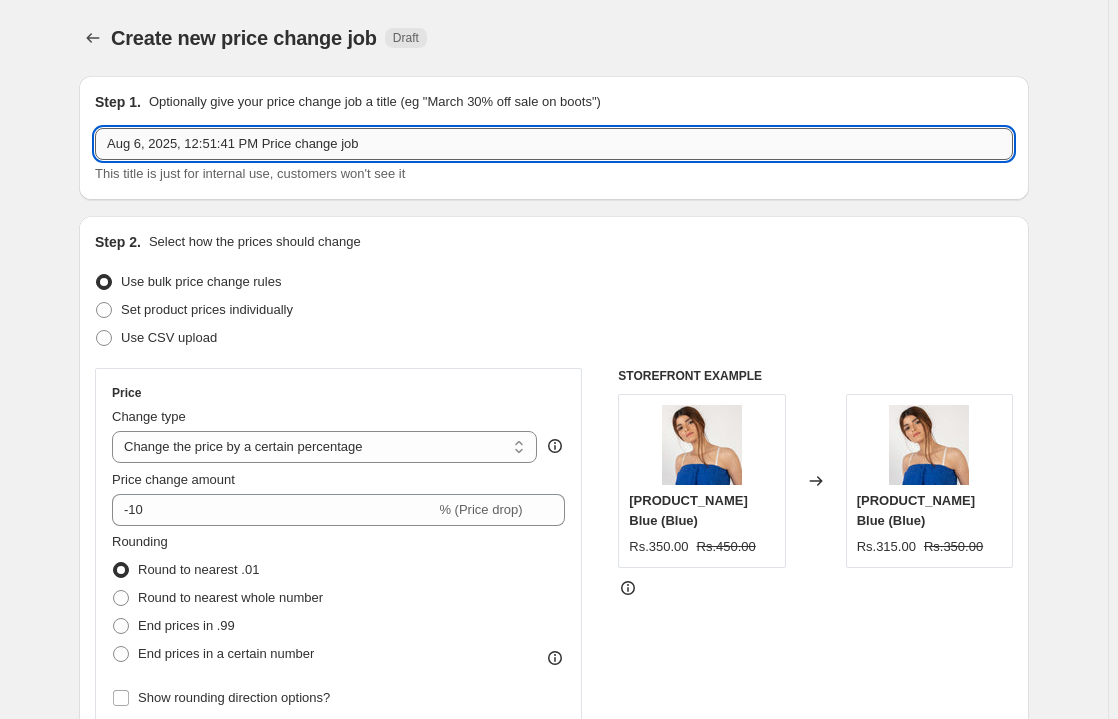 click on "Aug 6, 2025, 12:51:41 PM Price change job" at bounding box center [554, 144] 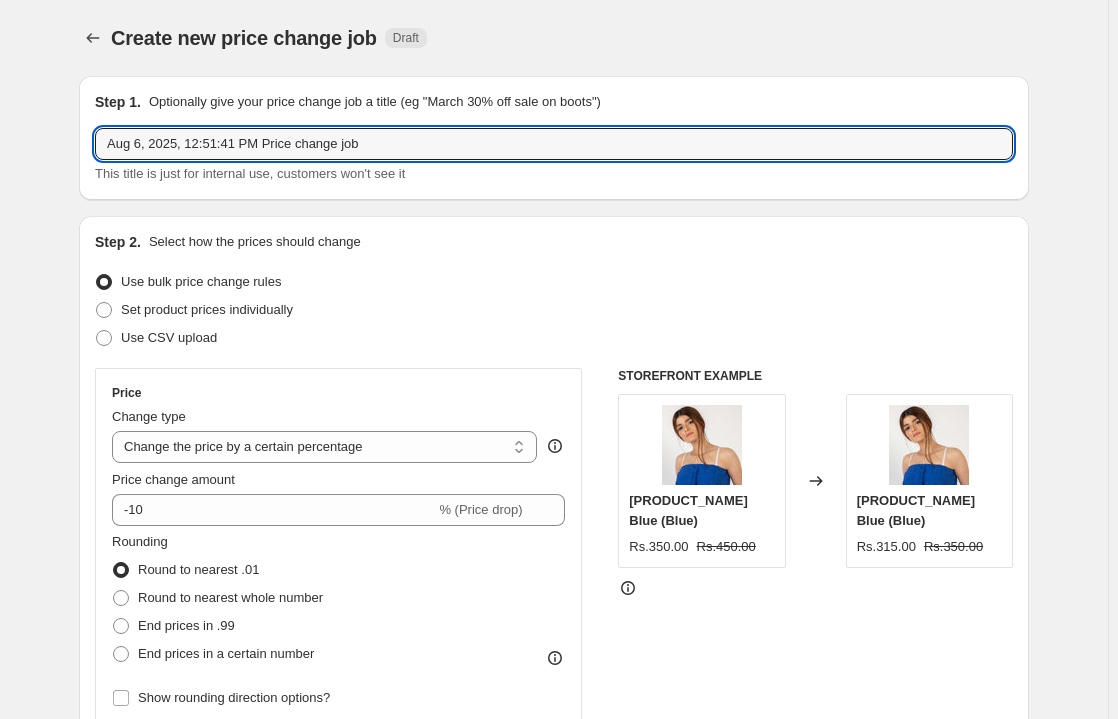 drag, startPoint x: 369, startPoint y: 150, endPoint x: 0, endPoint y: 169, distance: 369.48883 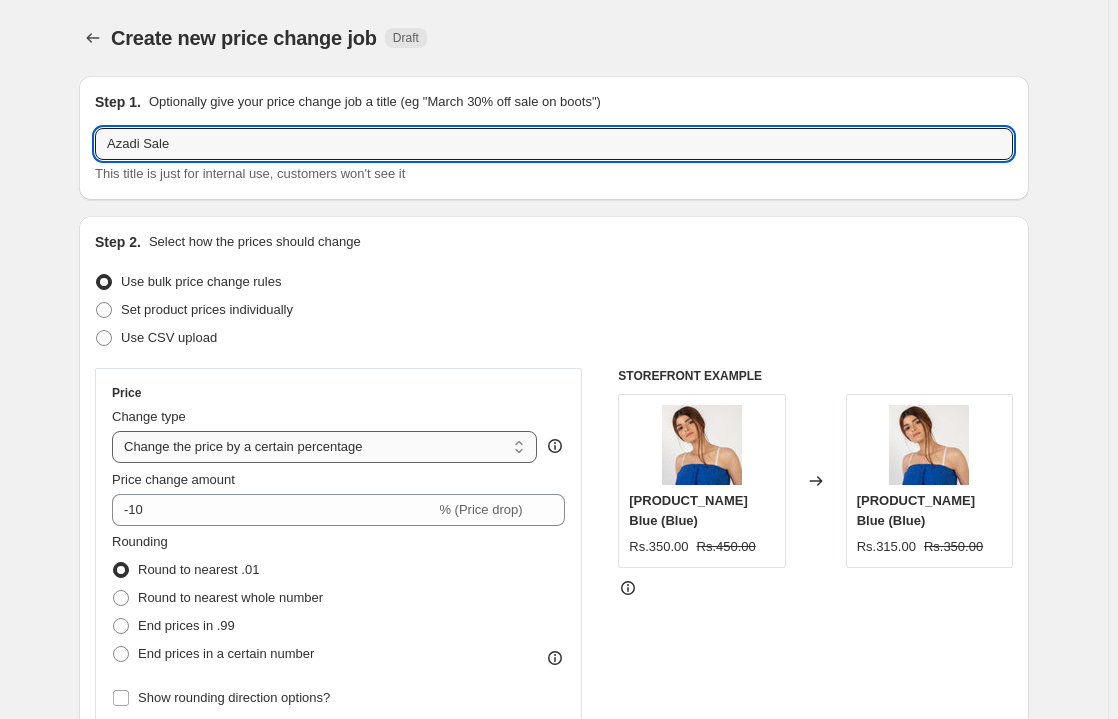 type on "Azadi Sale" 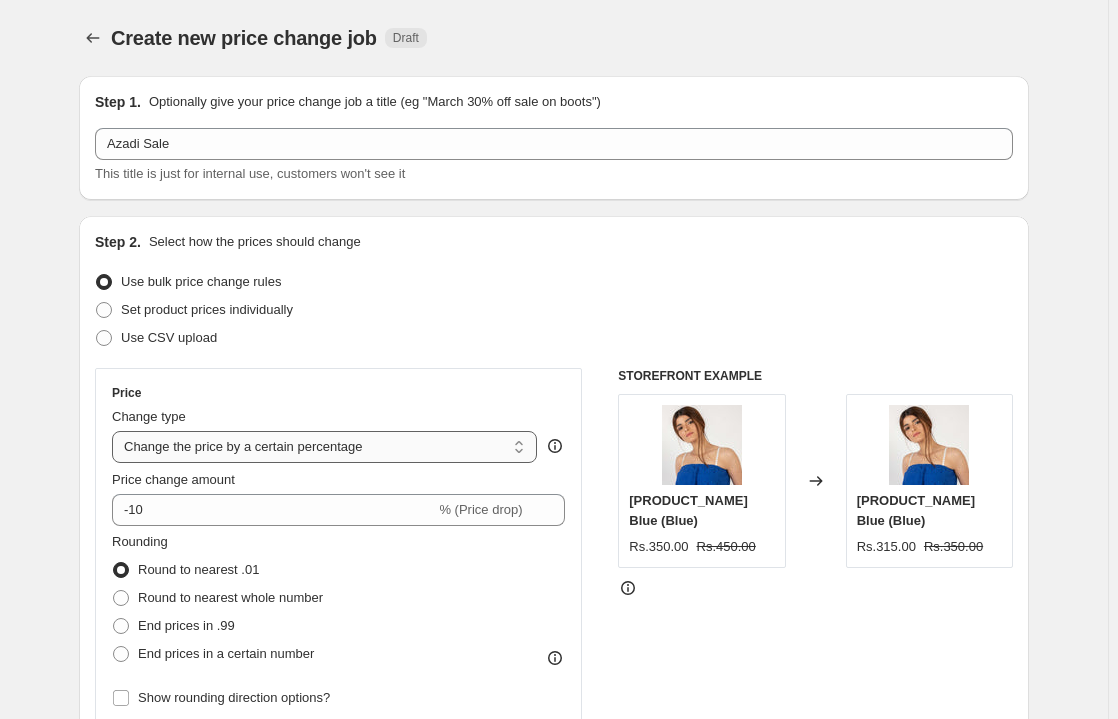 click on "Change the price to a certain amount Change the price by a certain amount Change the price by a certain percentage Change the price to the current compare at price (price before sale) Change the price by a certain amount relative to the compare at price Change the price by a certain percentage relative to the compare at price Don't change the price Change the price by a certain percentage relative to the cost per item Change price to certain cost margin" at bounding box center (324, 447) 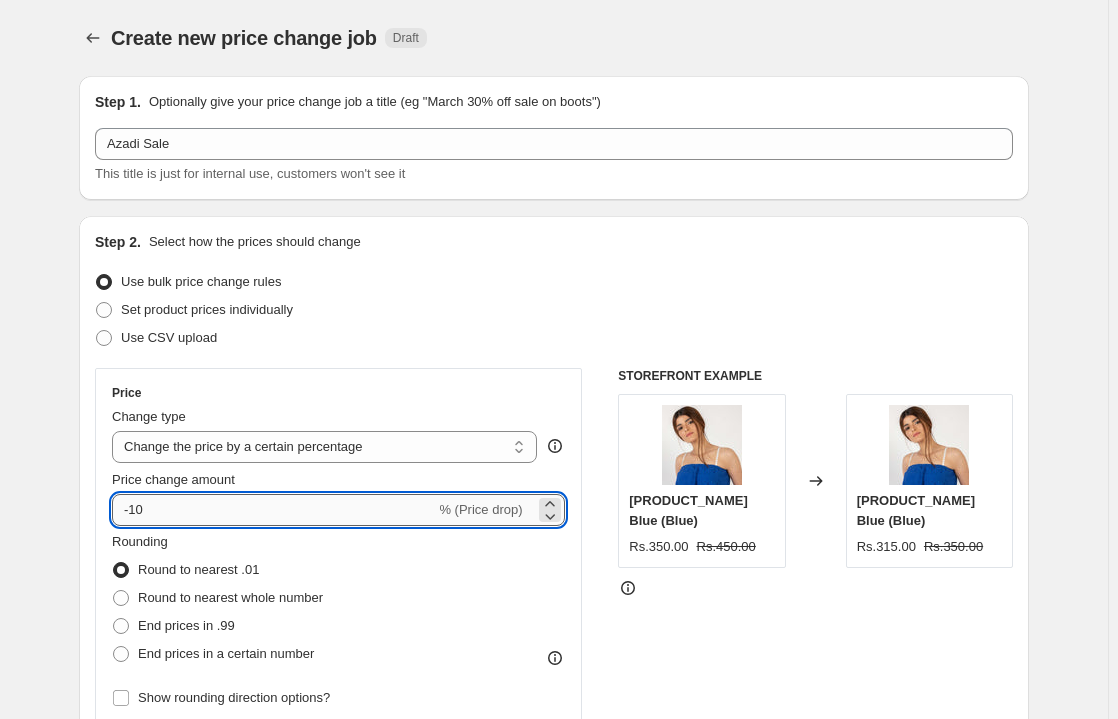 click on "-10" at bounding box center [273, 510] 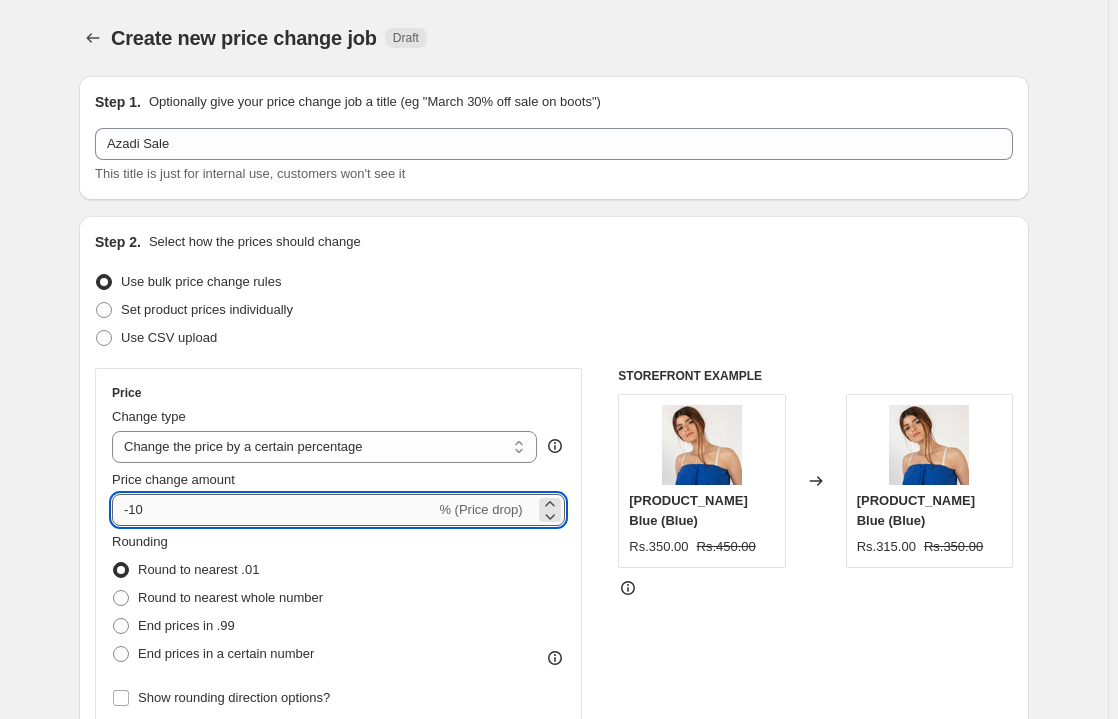 drag, startPoint x: 135, startPoint y: 506, endPoint x: 157, endPoint y: 510, distance: 22.36068 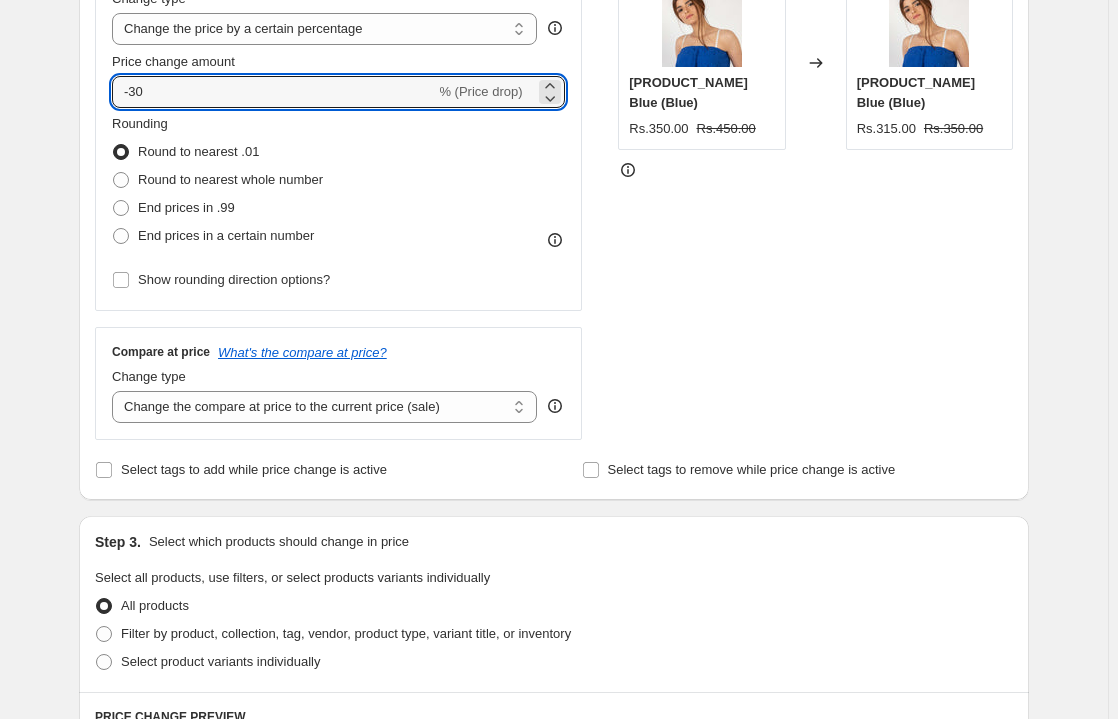scroll, scrollTop: 419, scrollLeft: 0, axis: vertical 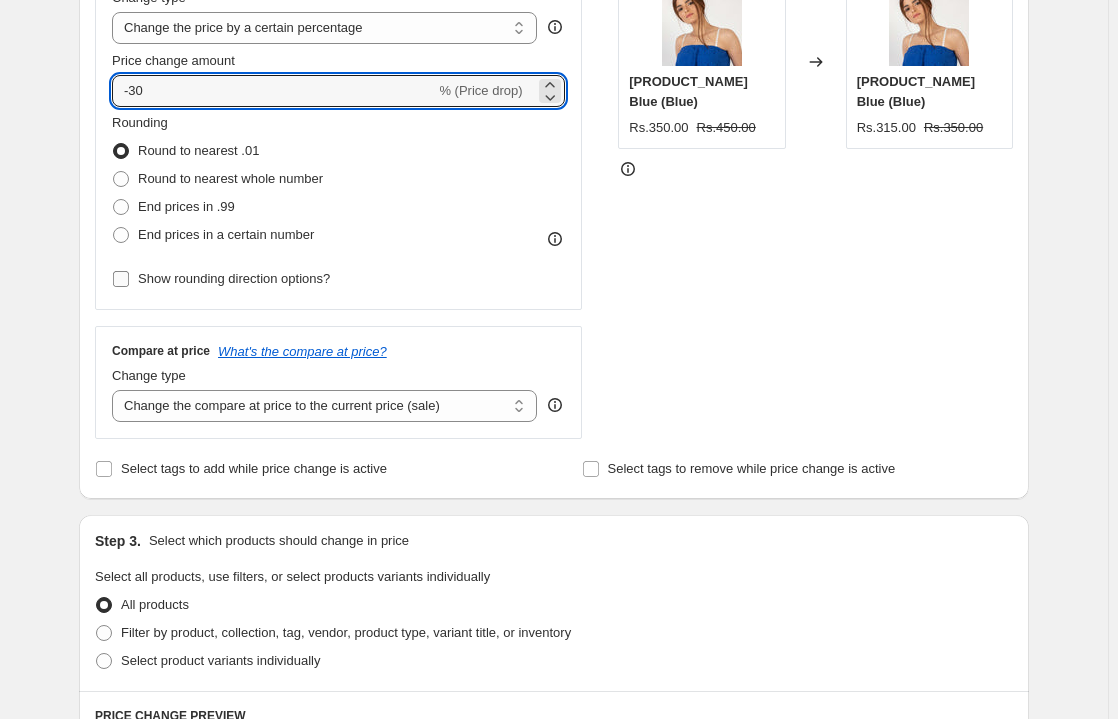 type on "-30" 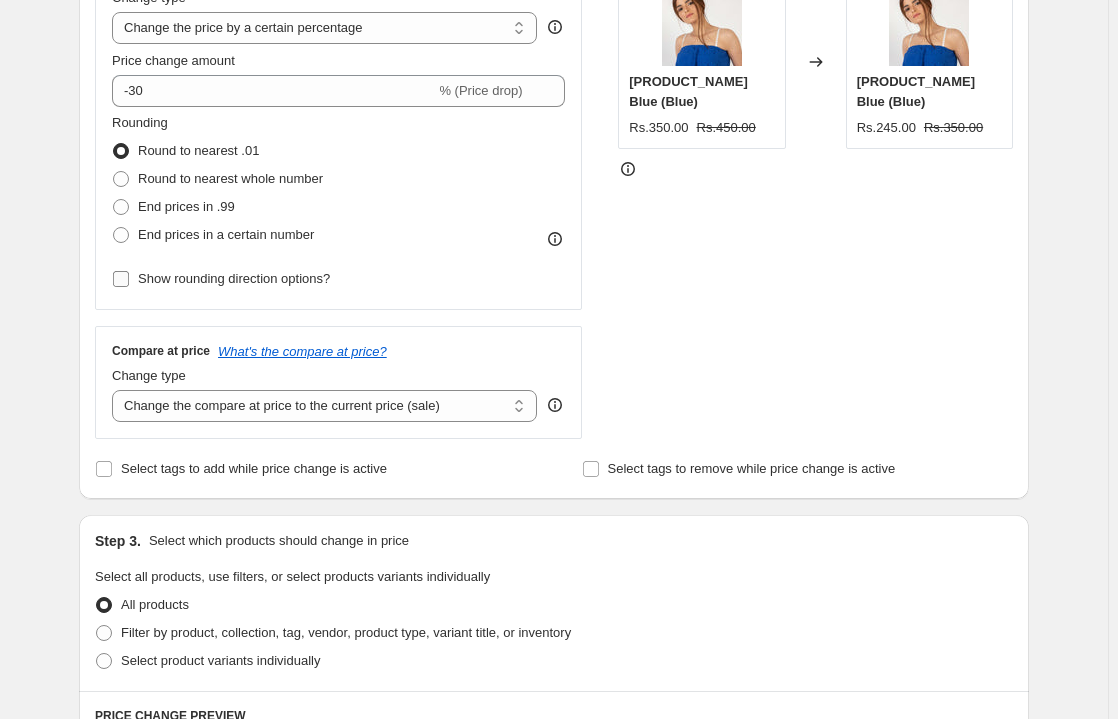 click on "Show rounding direction options?" at bounding box center [121, 279] 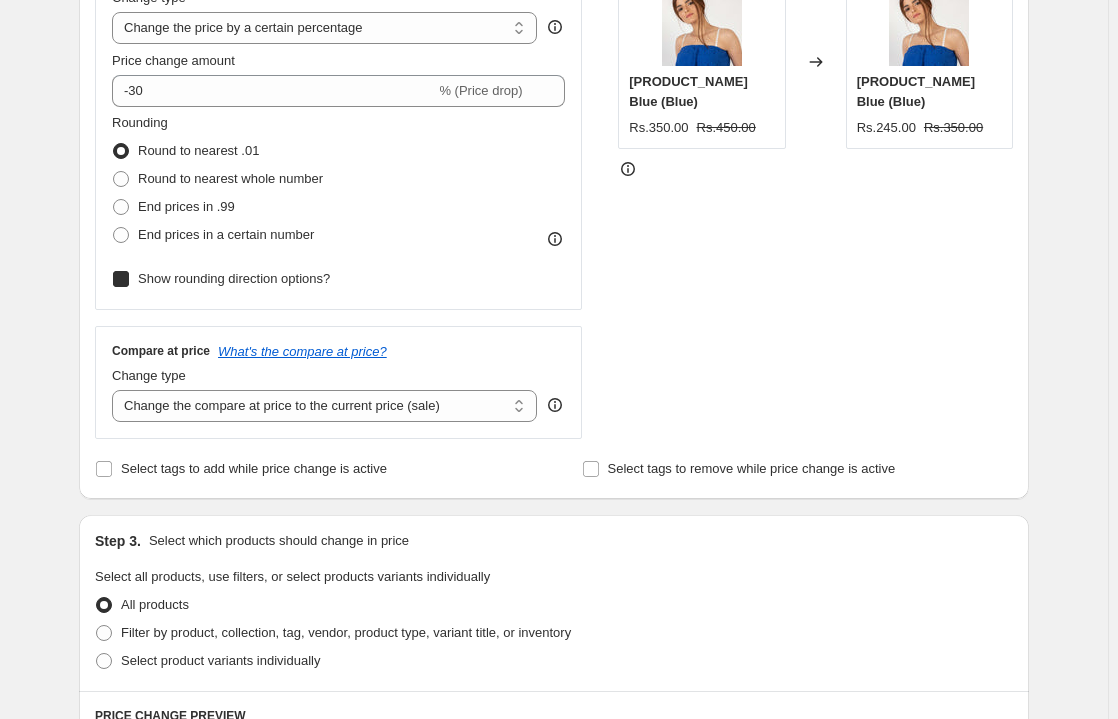 checkbox on "true" 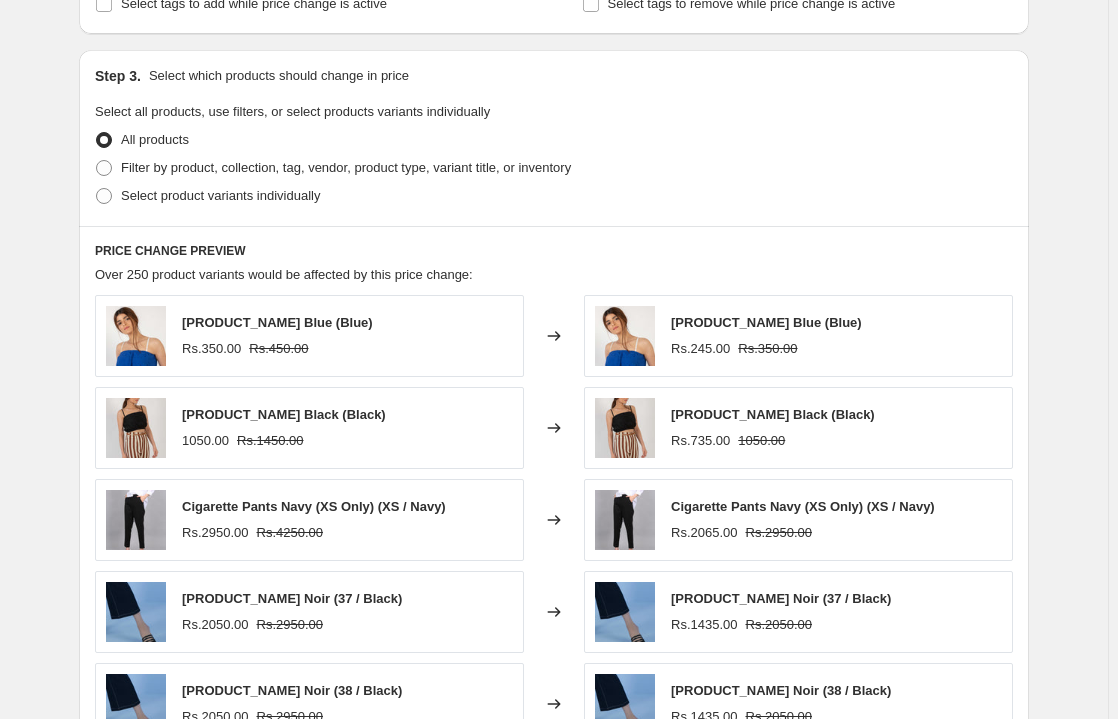 scroll, scrollTop: 1023, scrollLeft: 0, axis: vertical 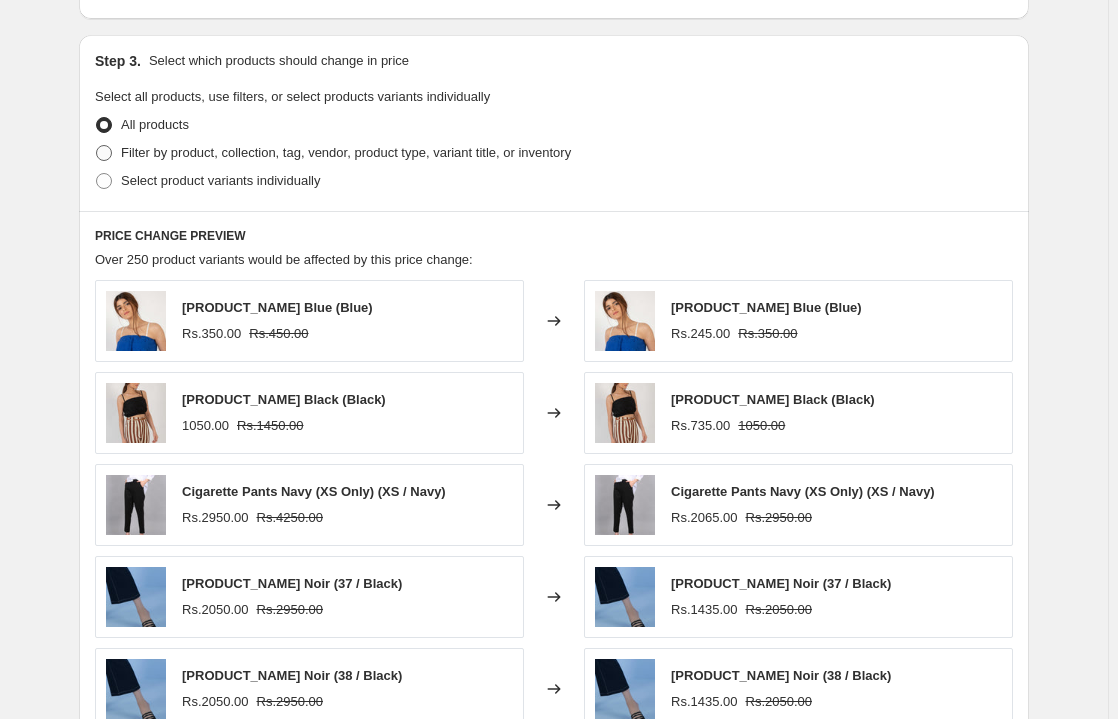 click at bounding box center [104, 153] 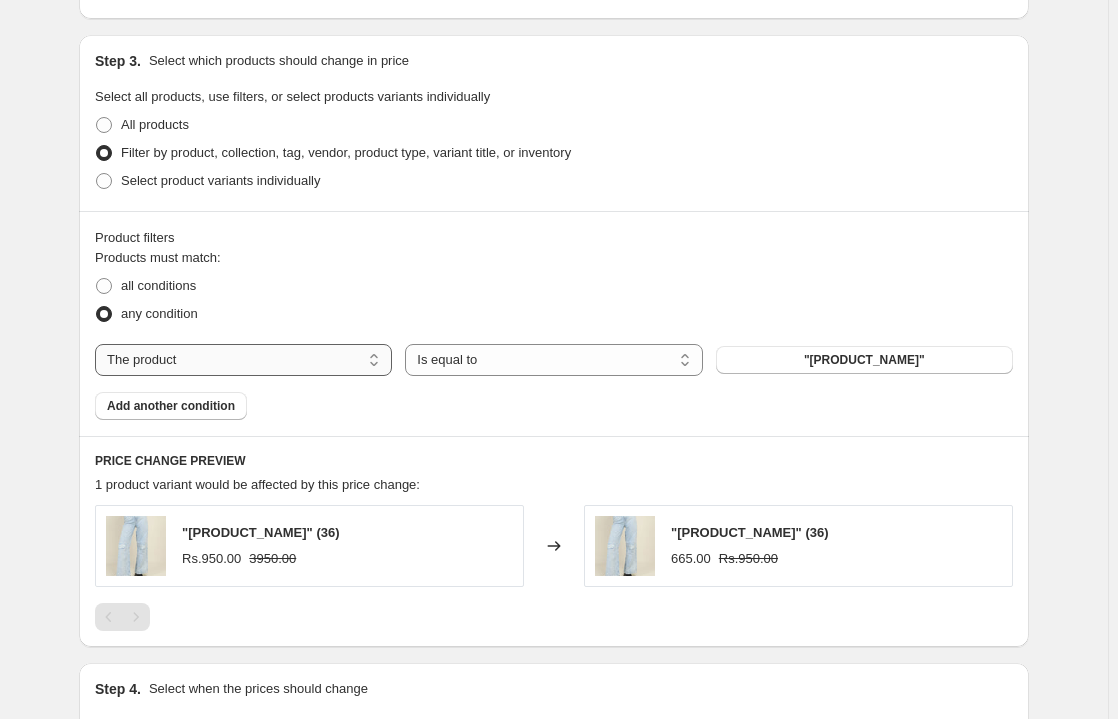 click on "The product The product's collection The product's tag The product's vendor The product's type The product's status The variant's title Inventory quantity" at bounding box center [243, 360] 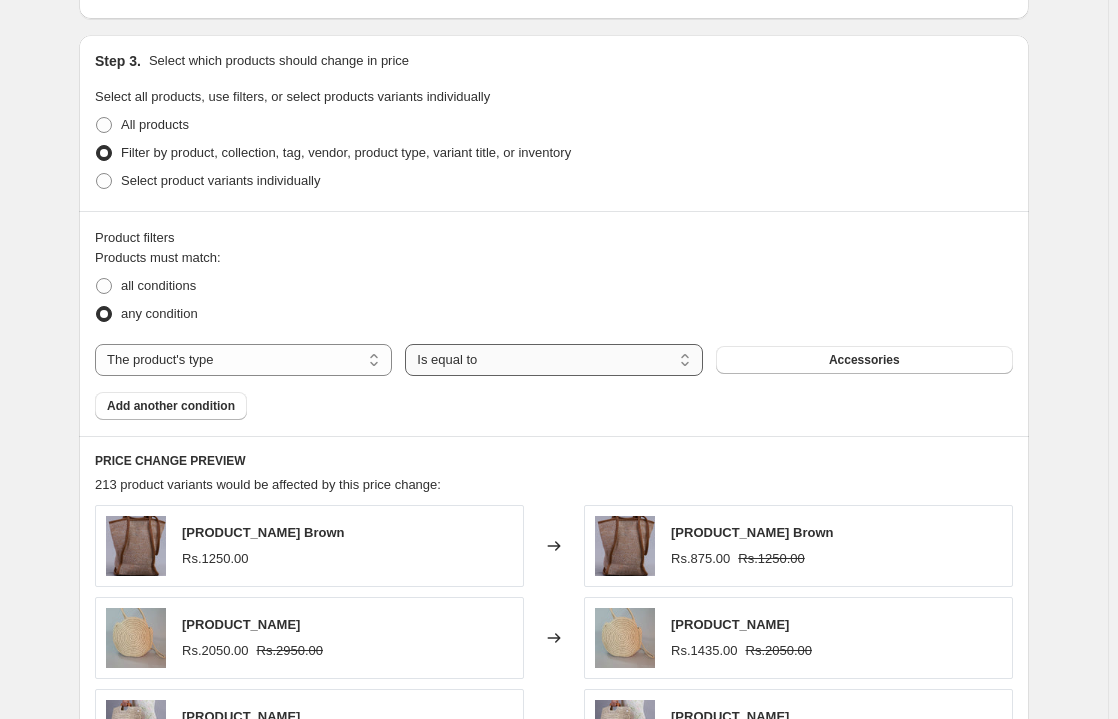 click on "Is equal to Is not equal to" at bounding box center (553, 360) 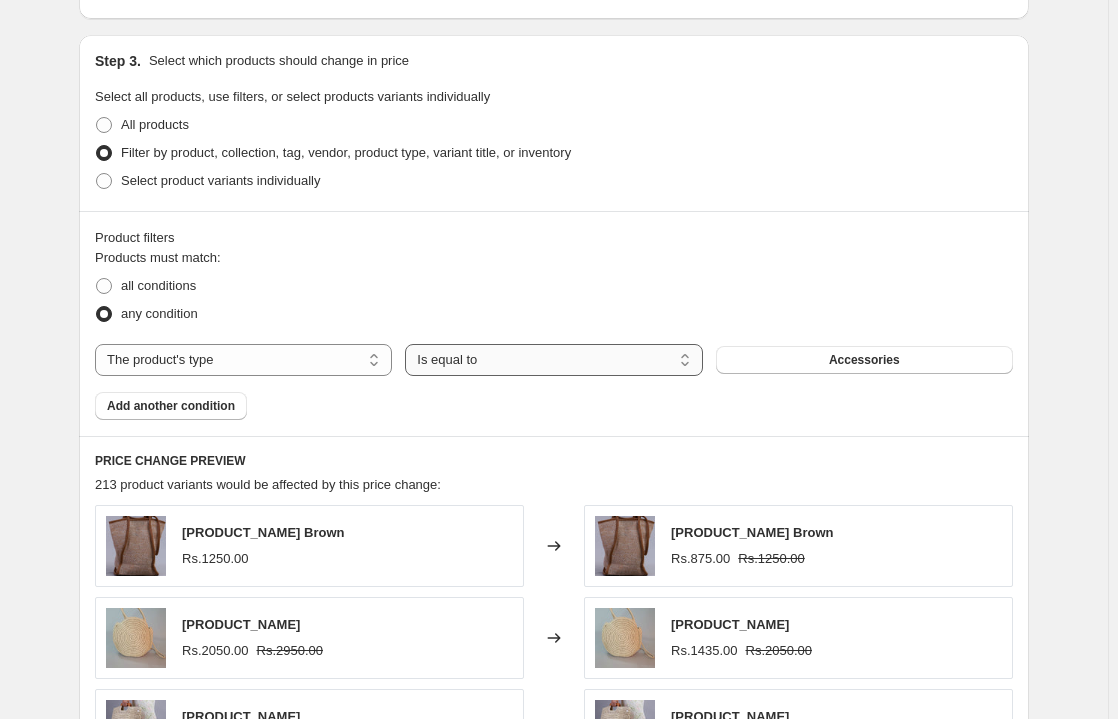 click on "Is equal to Is not equal to" at bounding box center (553, 360) 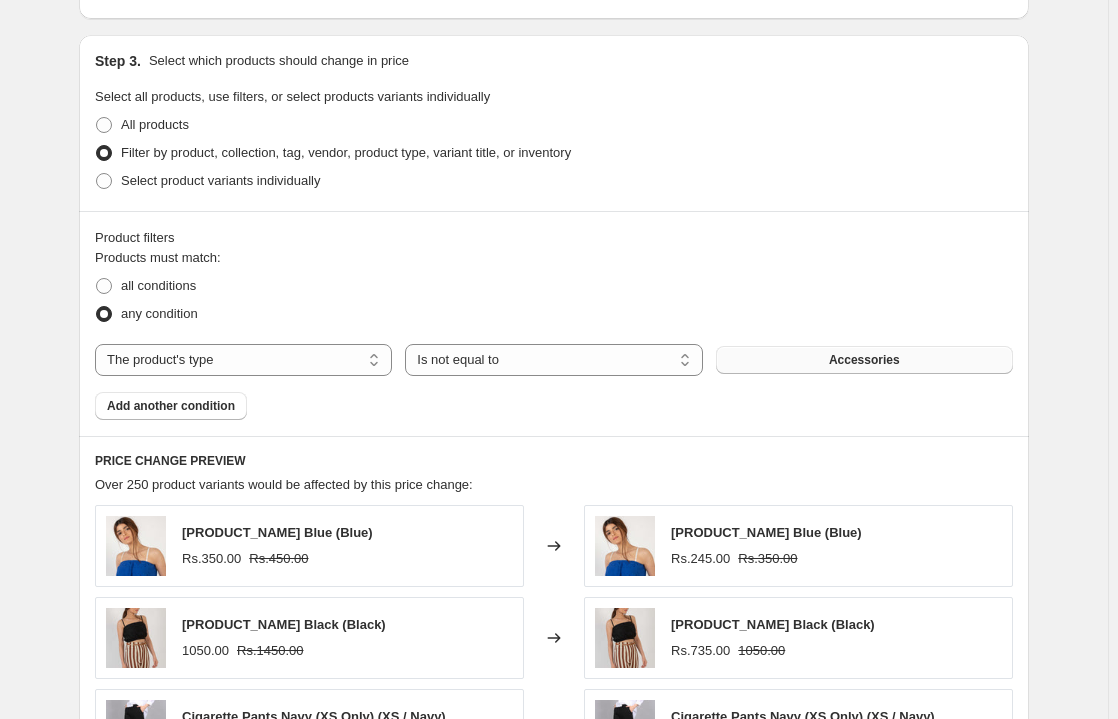 click on "Accessories" at bounding box center [864, 360] 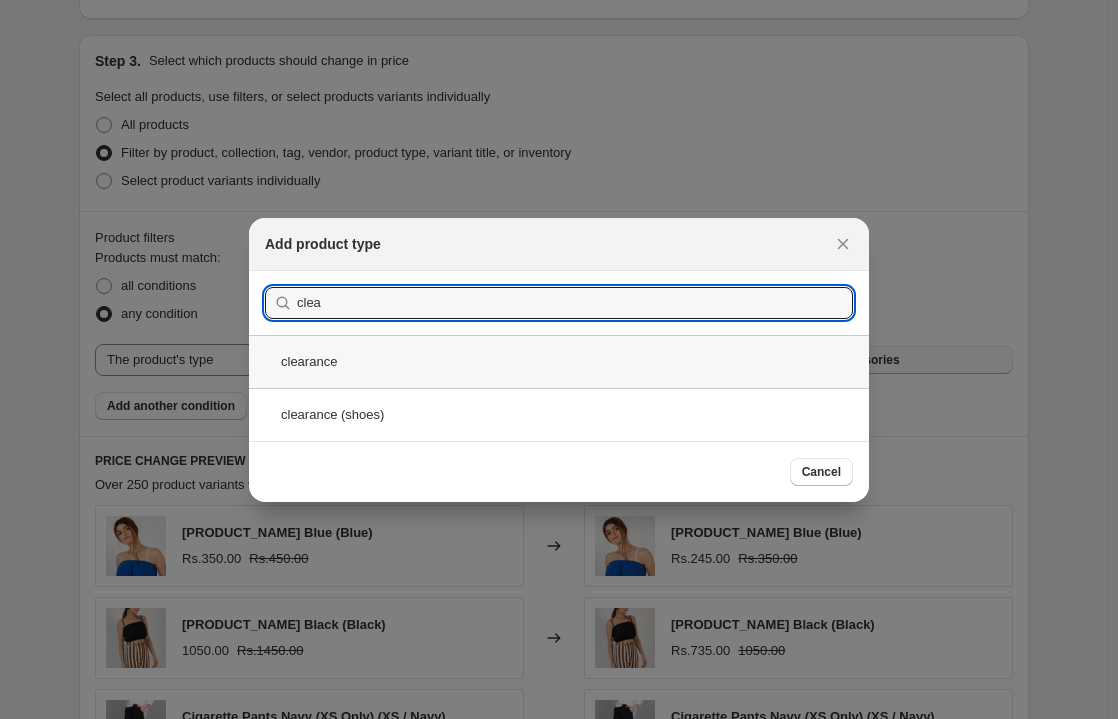 type on "clea" 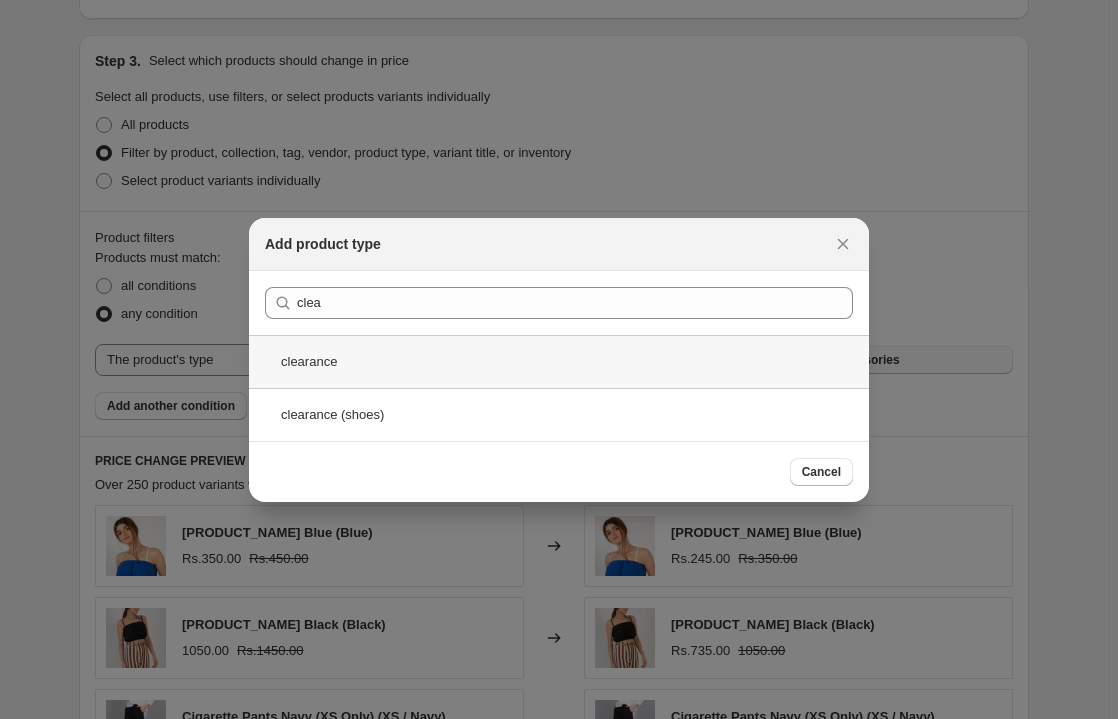 click on "clearance" at bounding box center [559, 361] 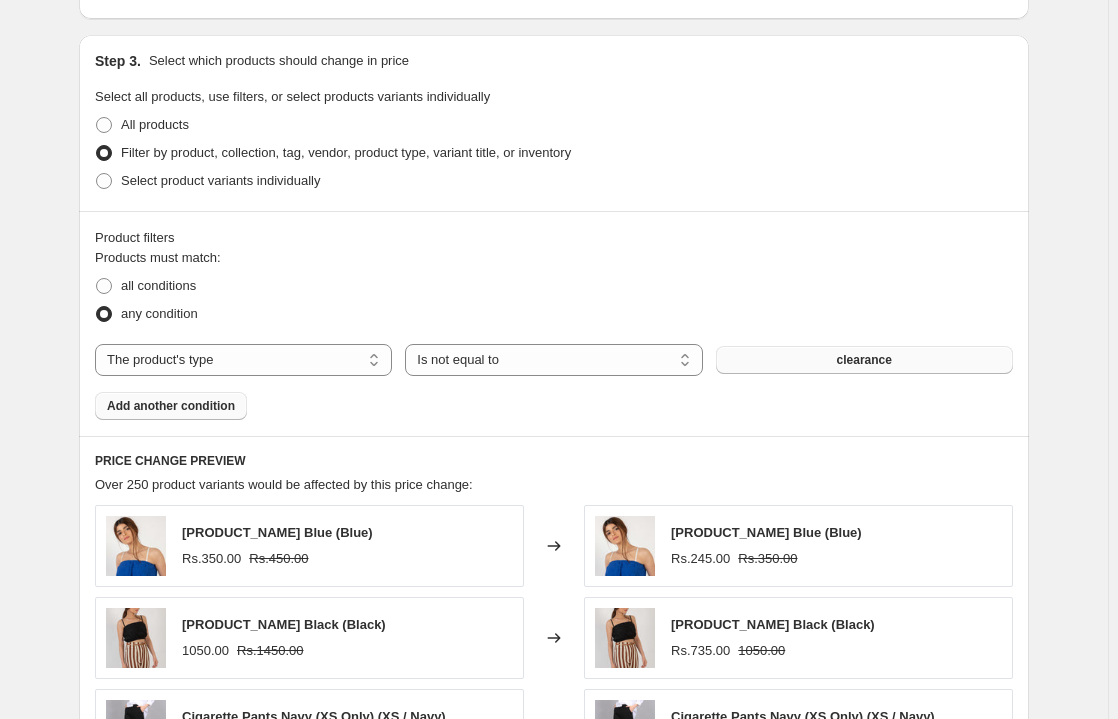 click on "Add another condition" at bounding box center [171, 406] 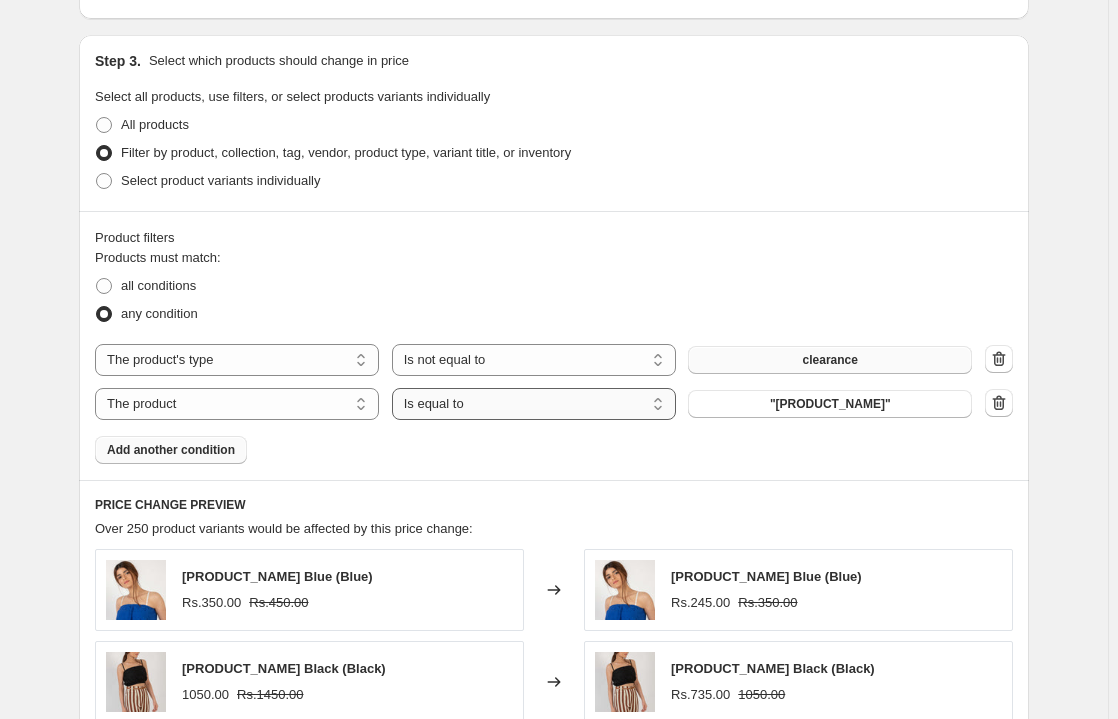 click on "Is equal to Is not equal to" at bounding box center (534, 404) 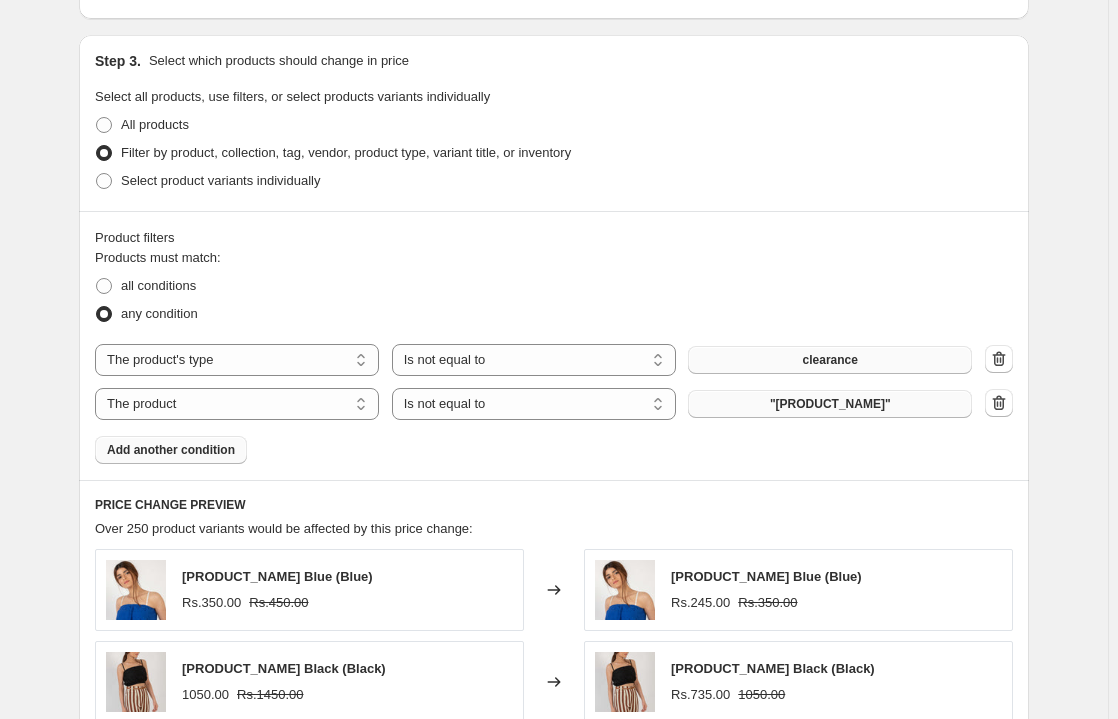 click on ""[PRODUCT_NAME]"" at bounding box center (830, 404) 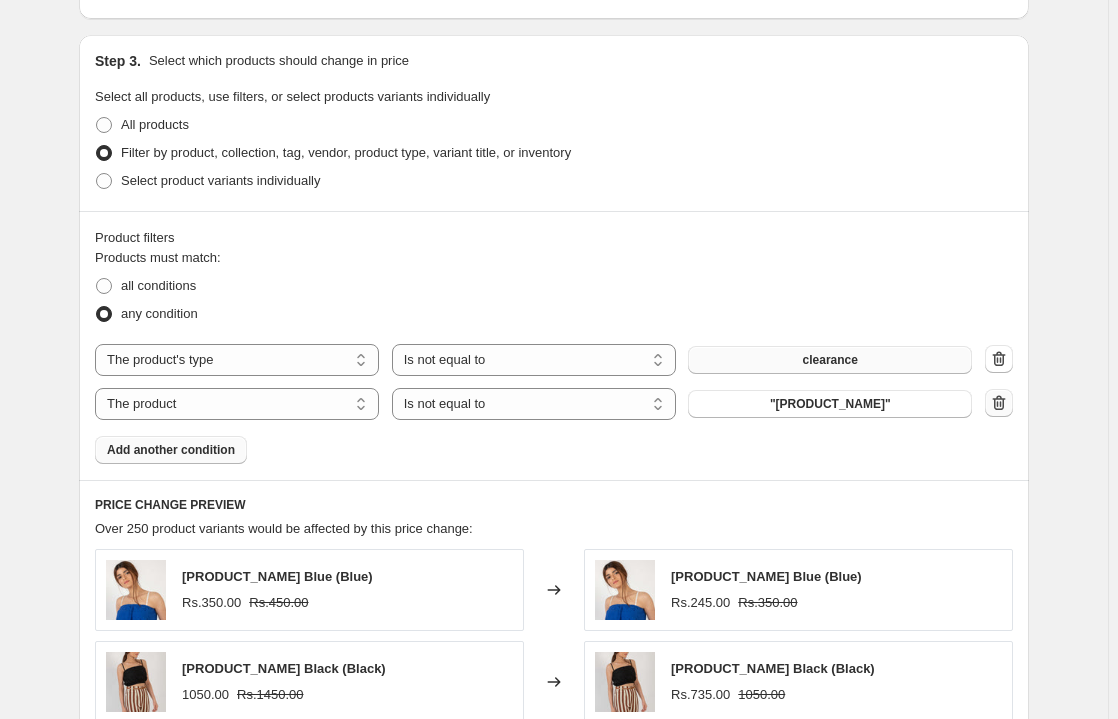 click 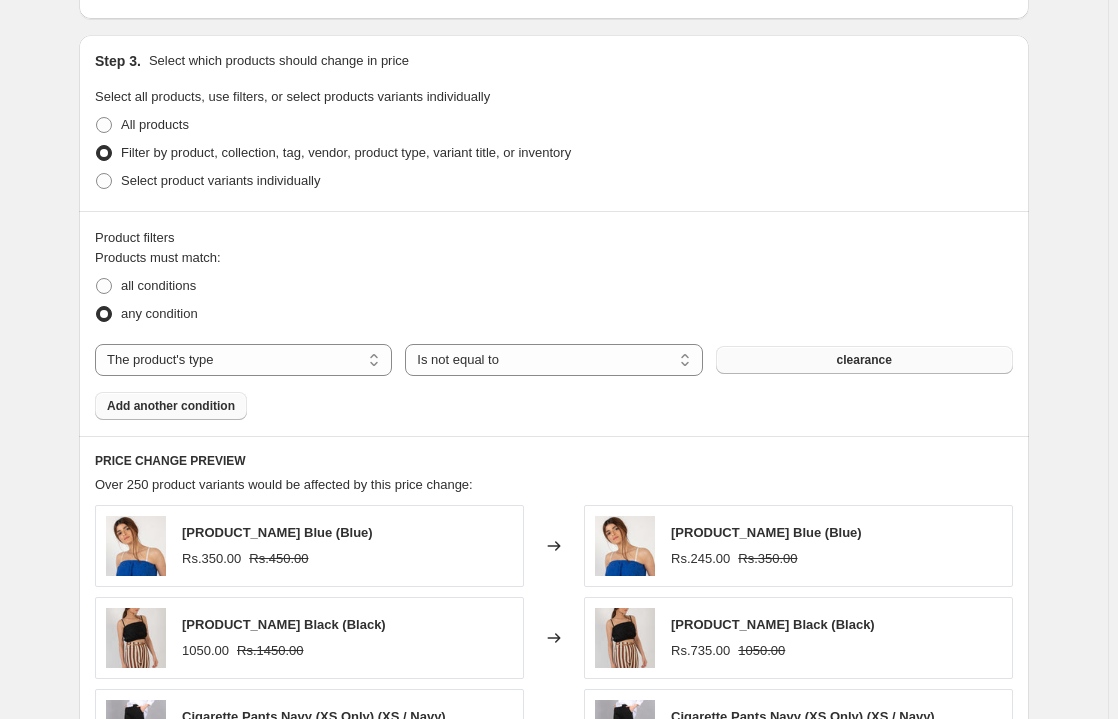 click on "Add another condition" at bounding box center (171, 406) 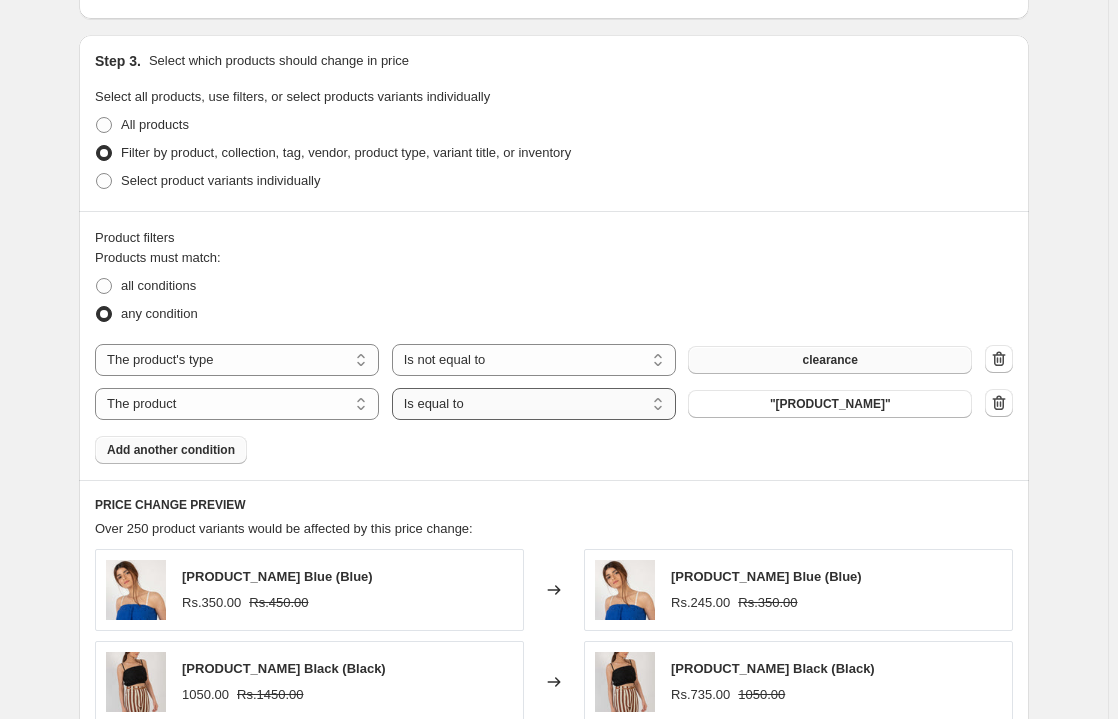 click on "Is equal to Is not equal to" at bounding box center (534, 404) 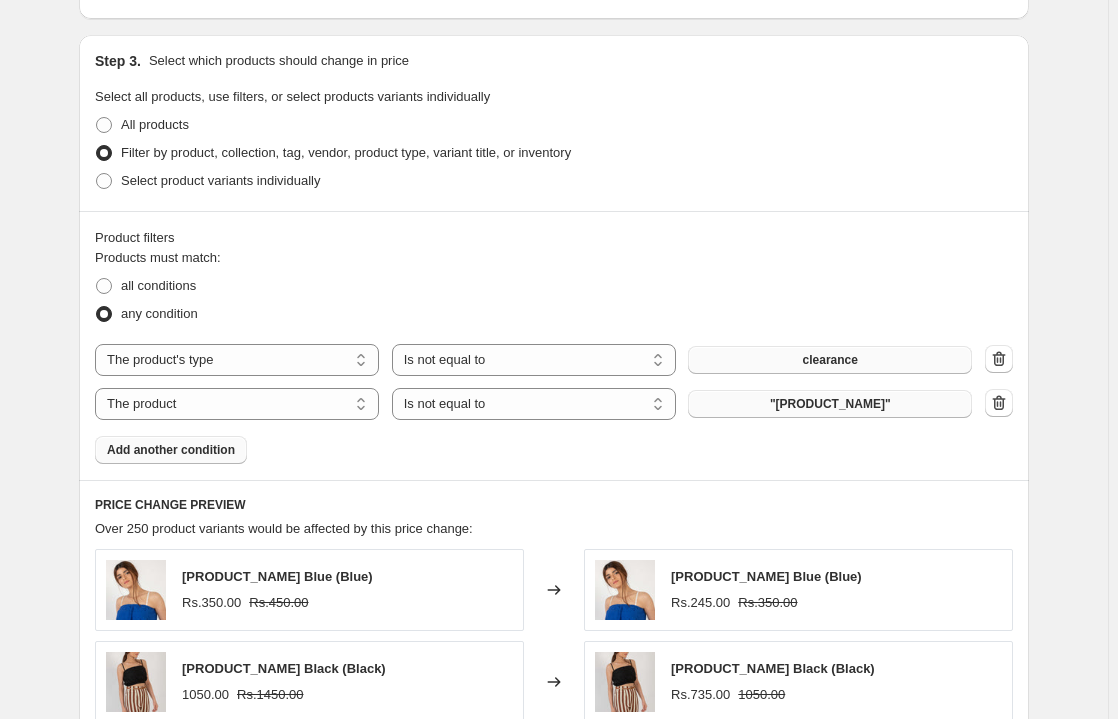 click on ""[PRODUCT_NAME]"" at bounding box center [830, 404] 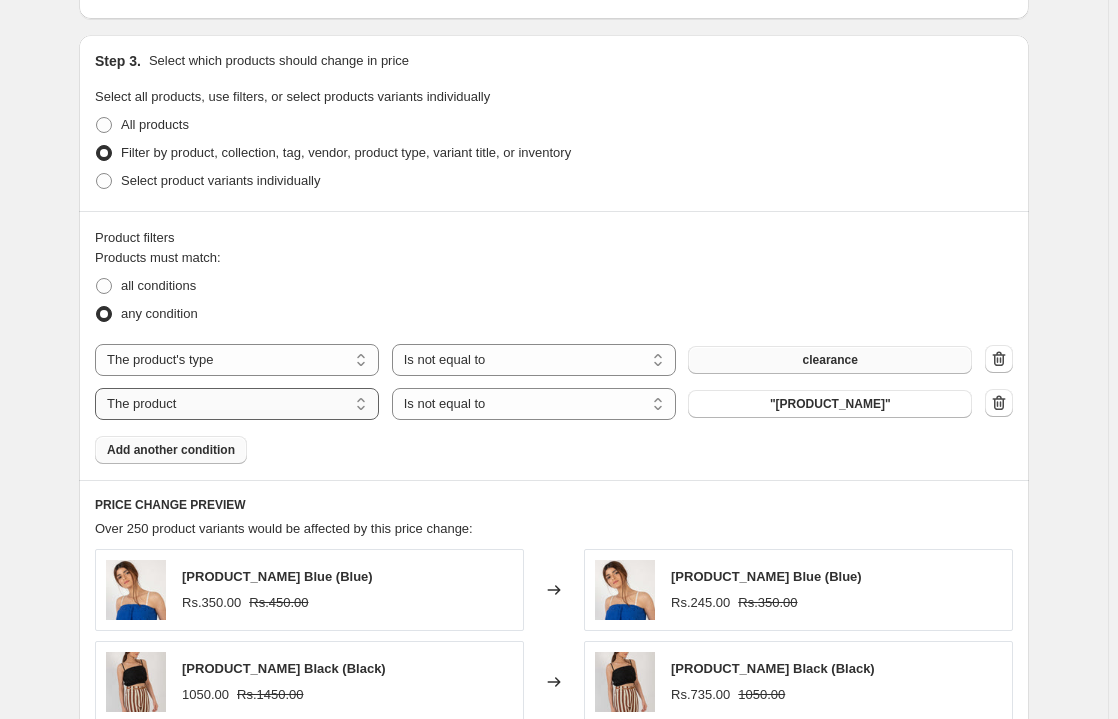 click on "The product The product's collection The product's tag The product's vendor The product's type The product's status The variant's title Inventory quantity" at bounding box center (237, 404) 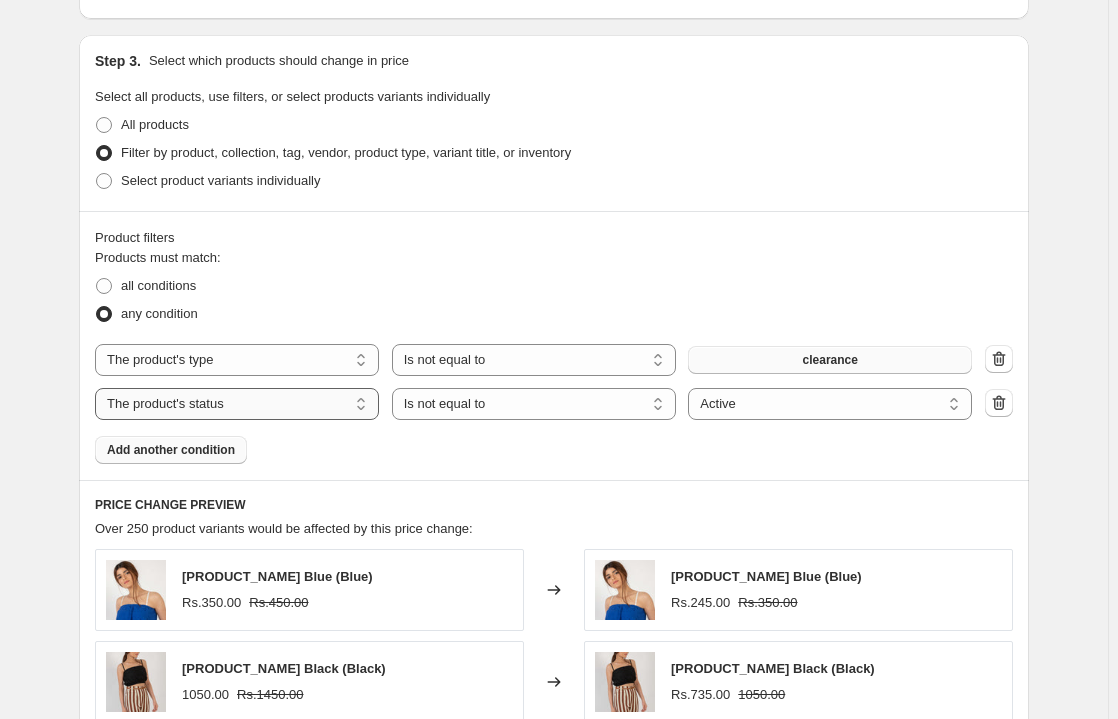 click on "The product The product's collection The product's tag The product's vendor The product's type The product's status The variant's title Inventory quantity" at bounding box center (237, 404) 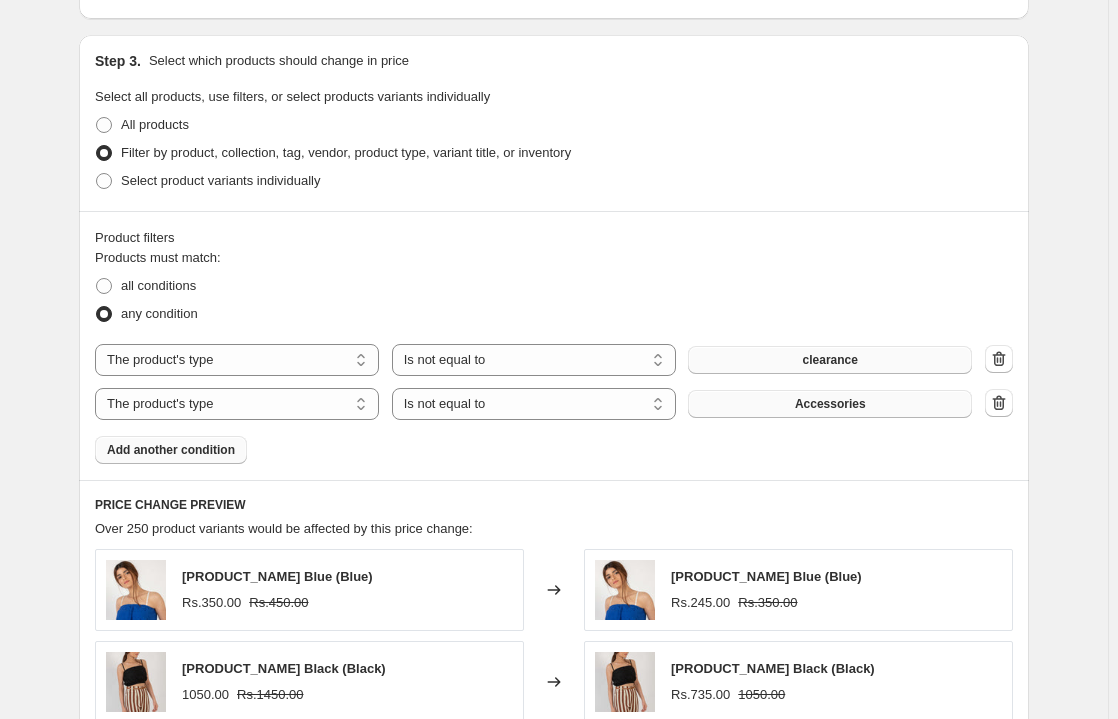 click on "Accessories" at bounding box center [830, 404] 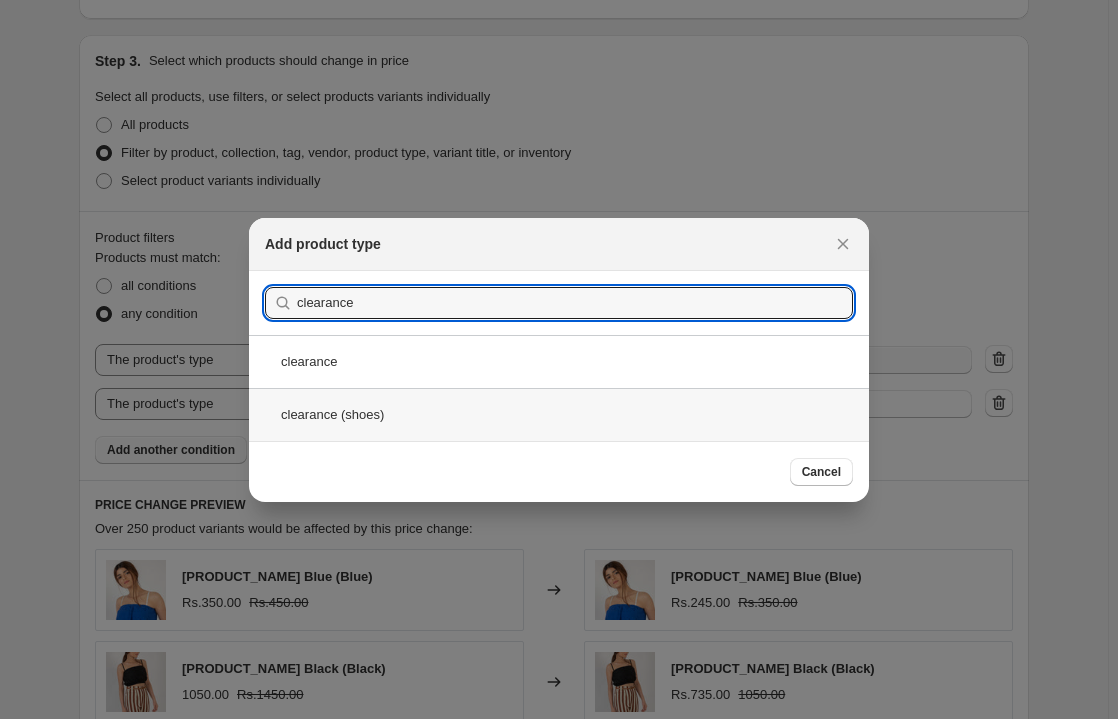 type on "clearance" 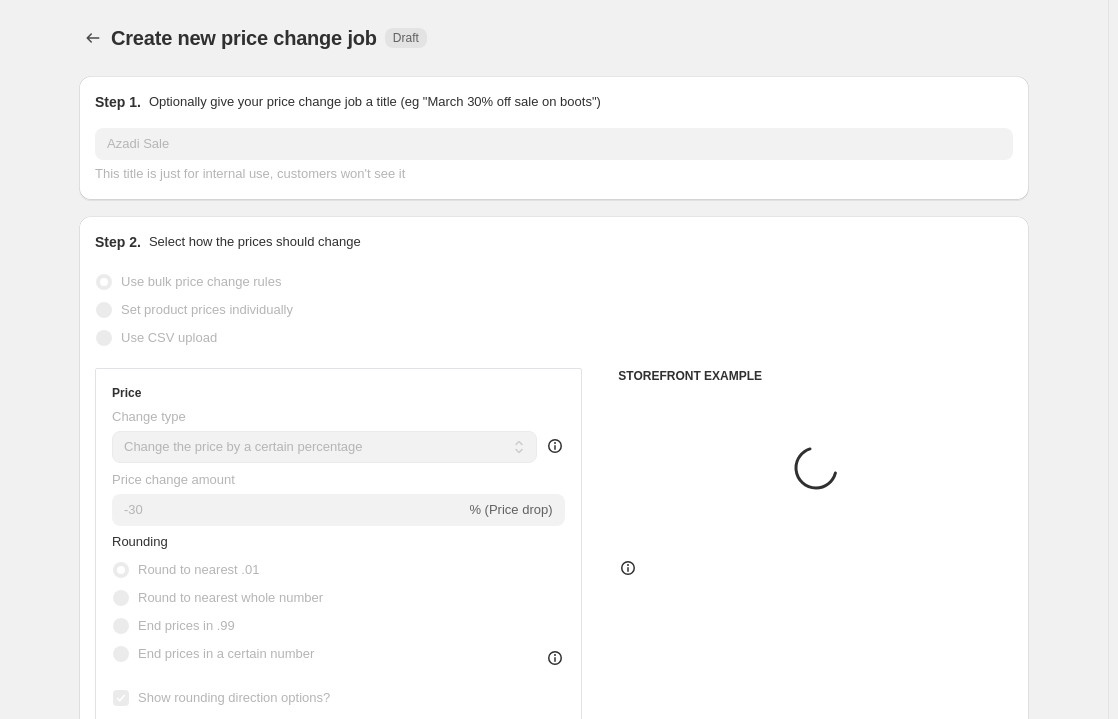 scroll, scrollTop: 1023, scrollLeft: 0, axis: vertical 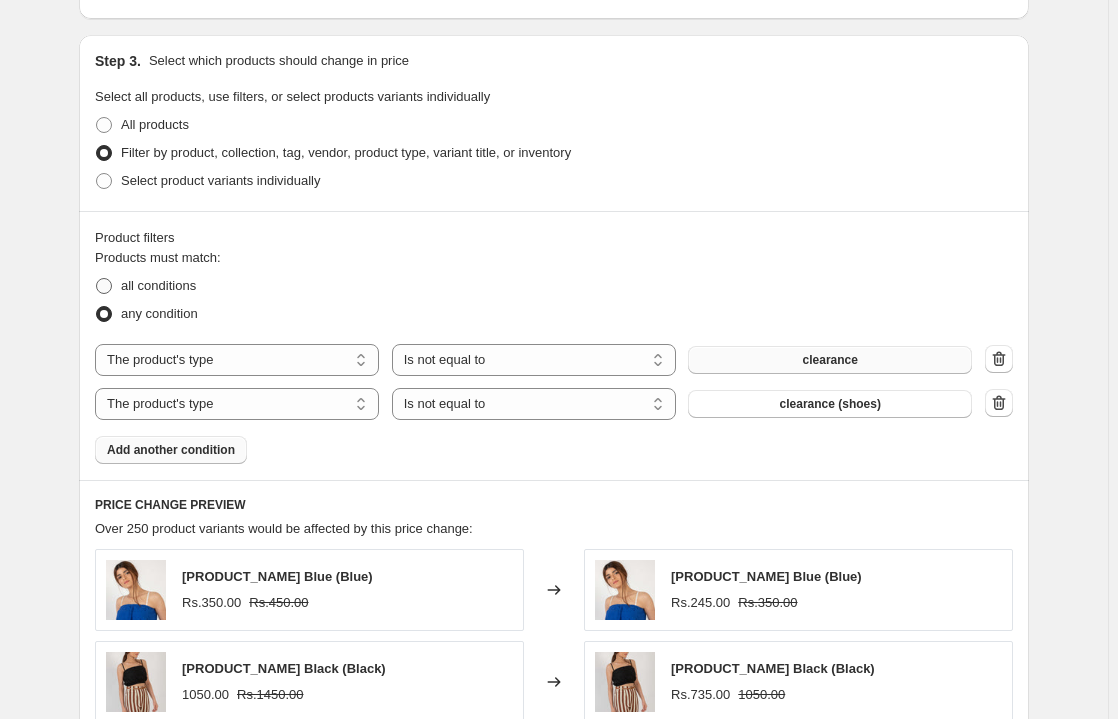 click at bounding box center (104, 286) 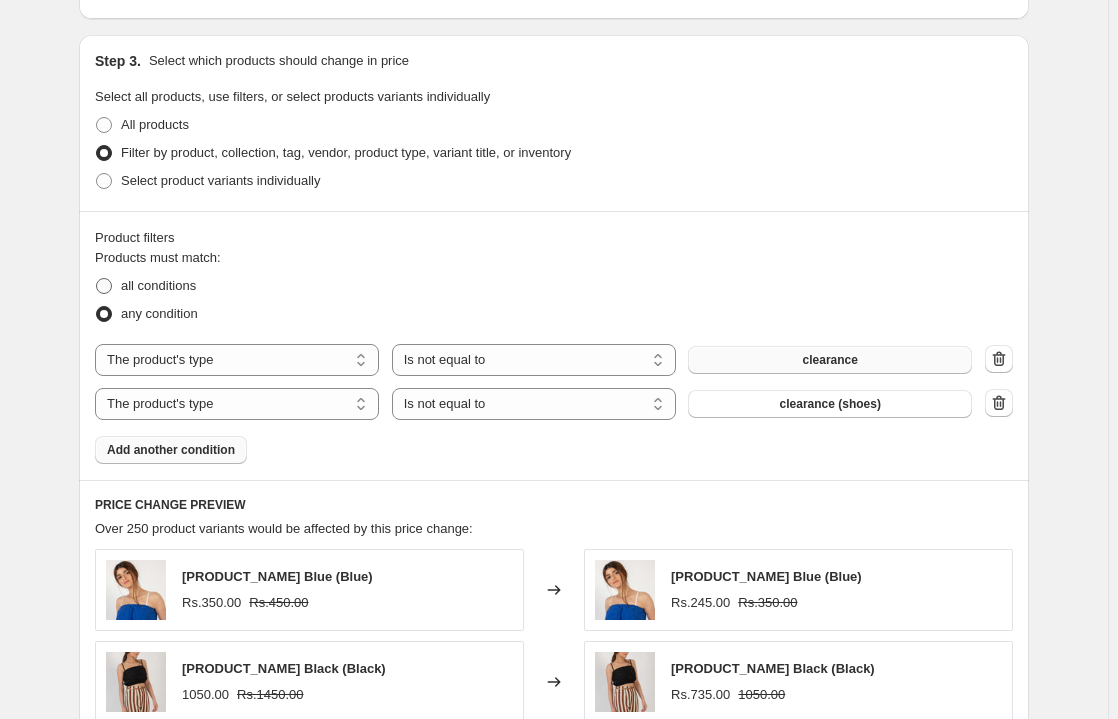 radio on "true" 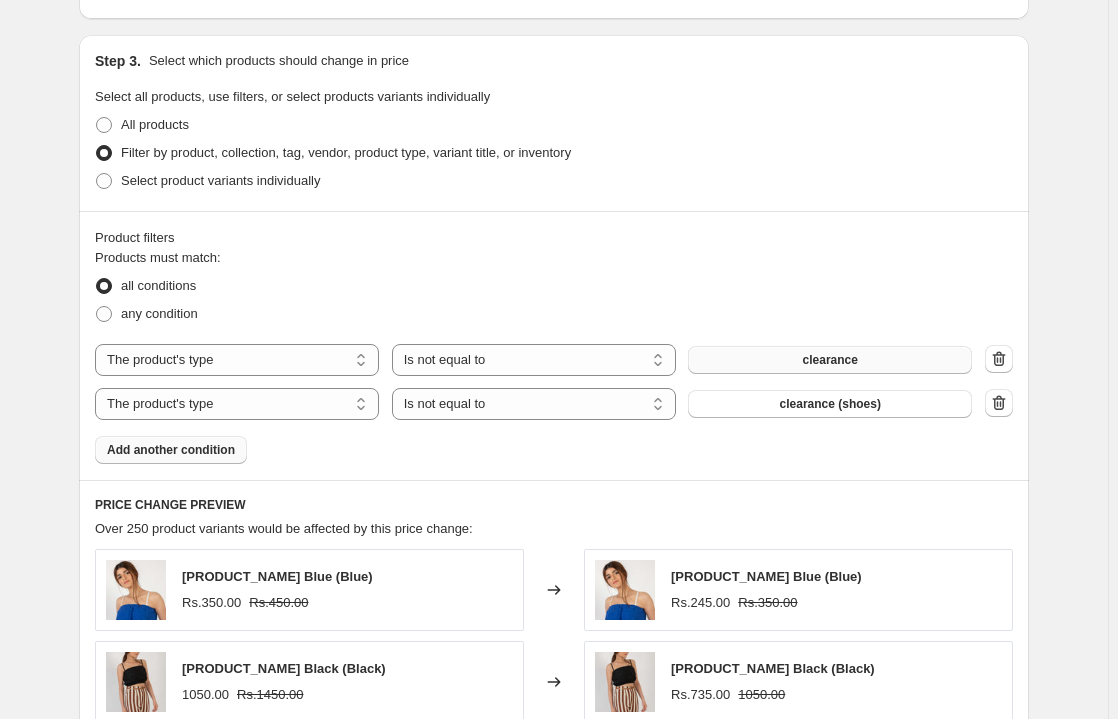 click on "Product filters Products must match: all conditions any condition The product The product's collection The product's tag The product's vendor The product's type The product's status The variant's title Inventory quantity The product's type Is equal to Is not equal to Is not equal to clearance The product The product's collection The product's tag The product's vendor The product's type The product's status The variant's title Inventory quantity The product's type Is equal to Is not equal to Is not equal to clearance (shoes) Add another condition" at bounding box center (554, 345) 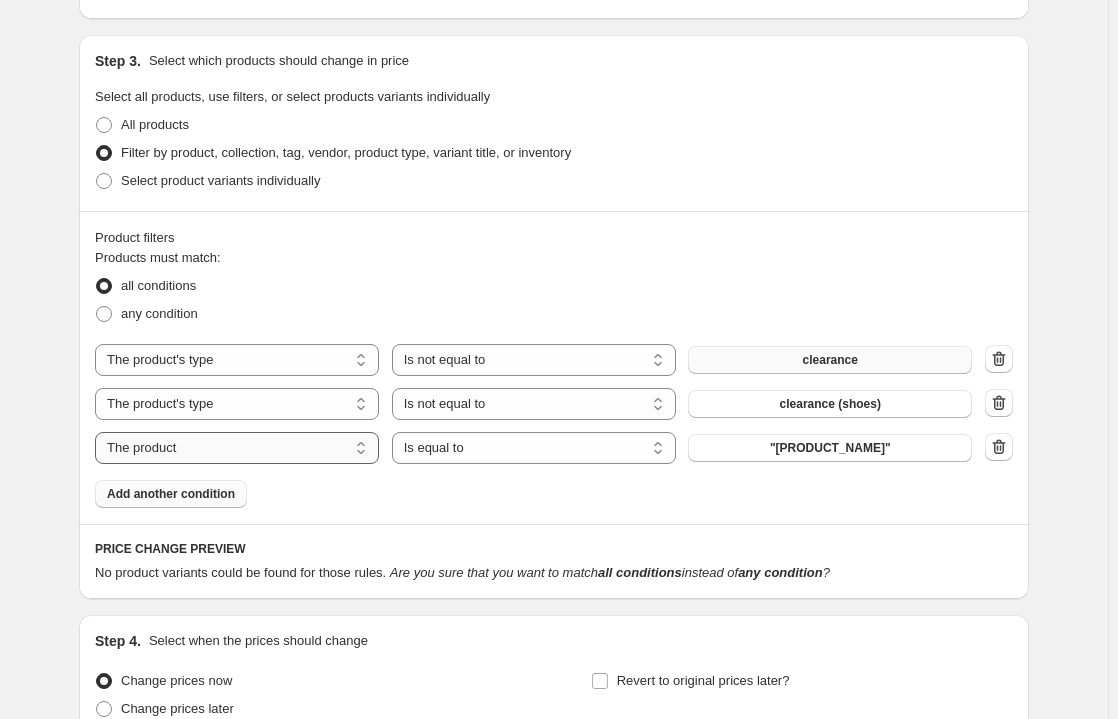 click on "The product The product's collection The product's tag The product's vendor The product's type The product's status The variant's title Inventory quantity" at bounding box center (237, 448) 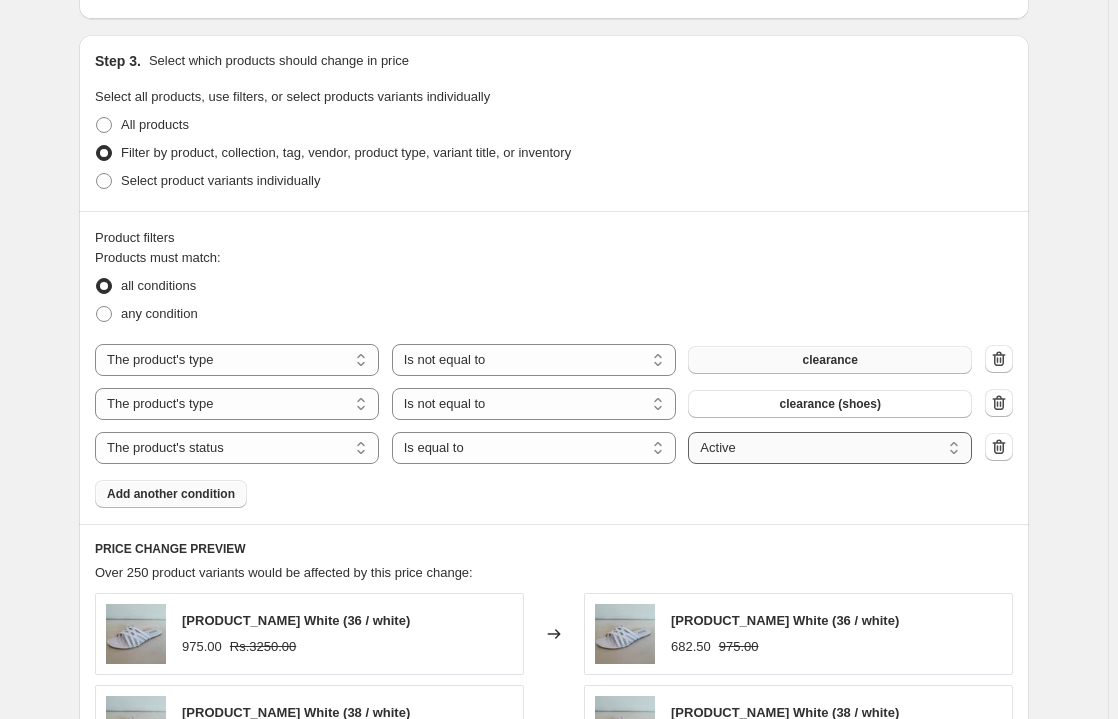 click on "Active Draft Archived" at bounding box center [830, 448] 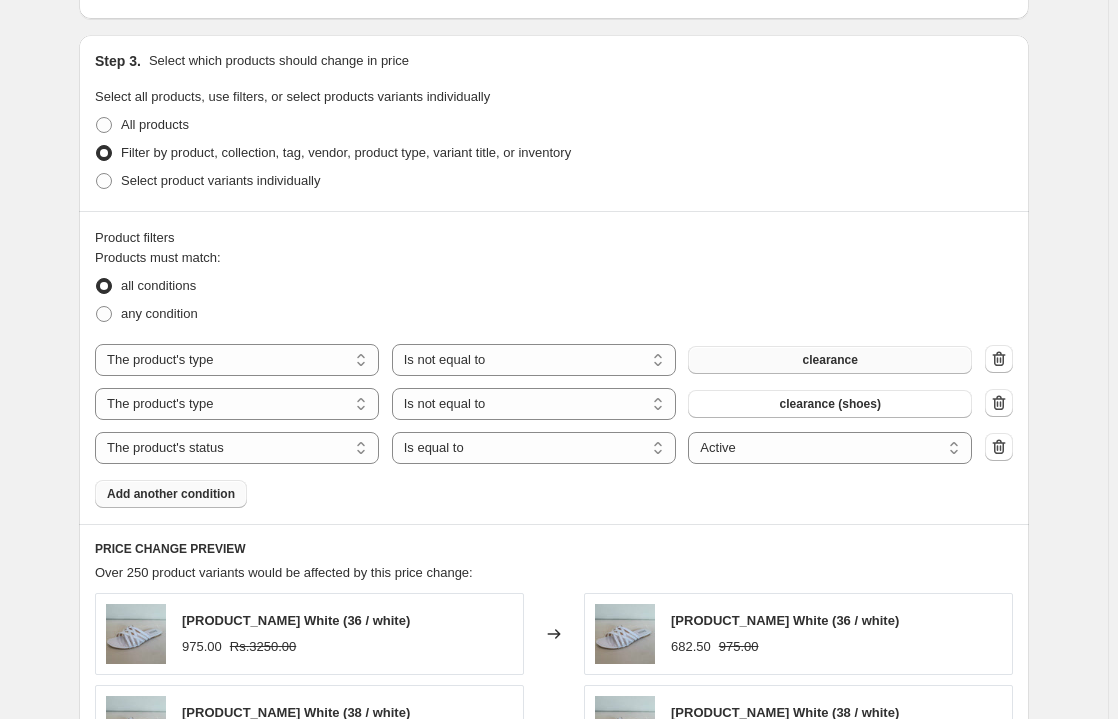 click on "Product filters Products must match: all conditions any condition The product The product's collection The product's tag The product's vendor The product's type The product's status The variant's title Inventory quantity The product's type Is equal to Is not equal to Is not equal to clearance The product The product's collection The product's tag The product's vendor The product's type The product's status The variant's title Inventory quantity The product's type Is equal to Is not equal to Is not equal to clearance (shoes) The product The product's collection The product's tag The product's vendor The product's type The product's status The variant's title Inventory quantity The product's status Is equal to Is not equal to Is equal to Active Draft Archived Active Add another condition" at bounding box center [554, 367] 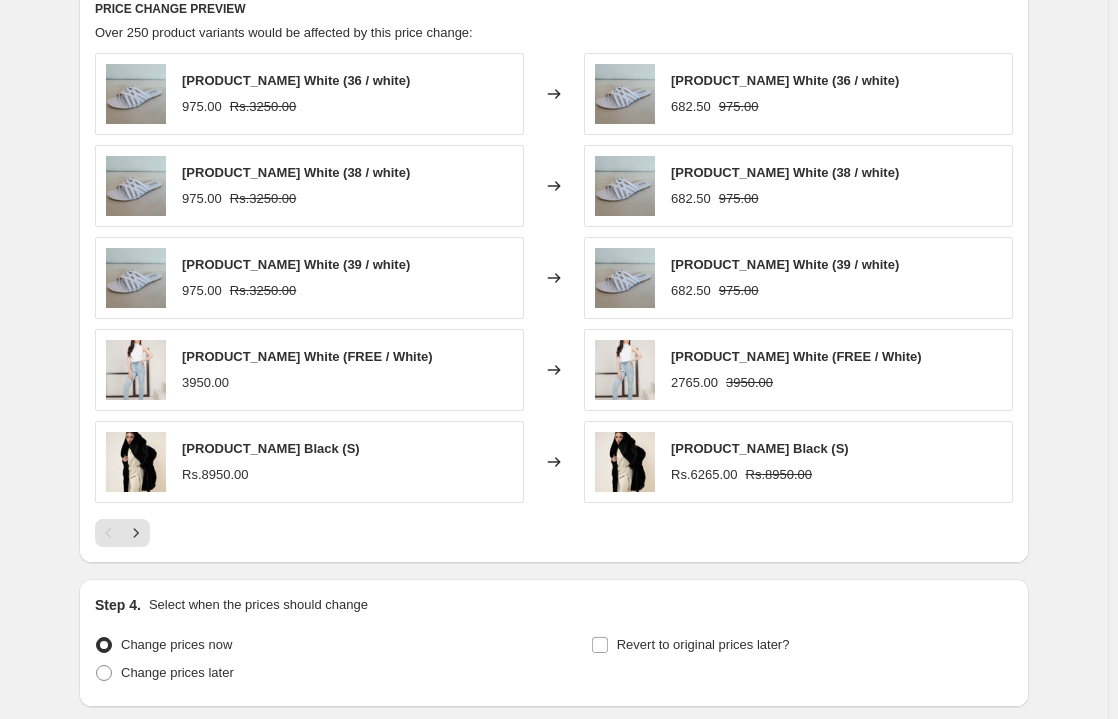 scroll, scrollTop: 1716, scrollLeft: 0, axis: vertical 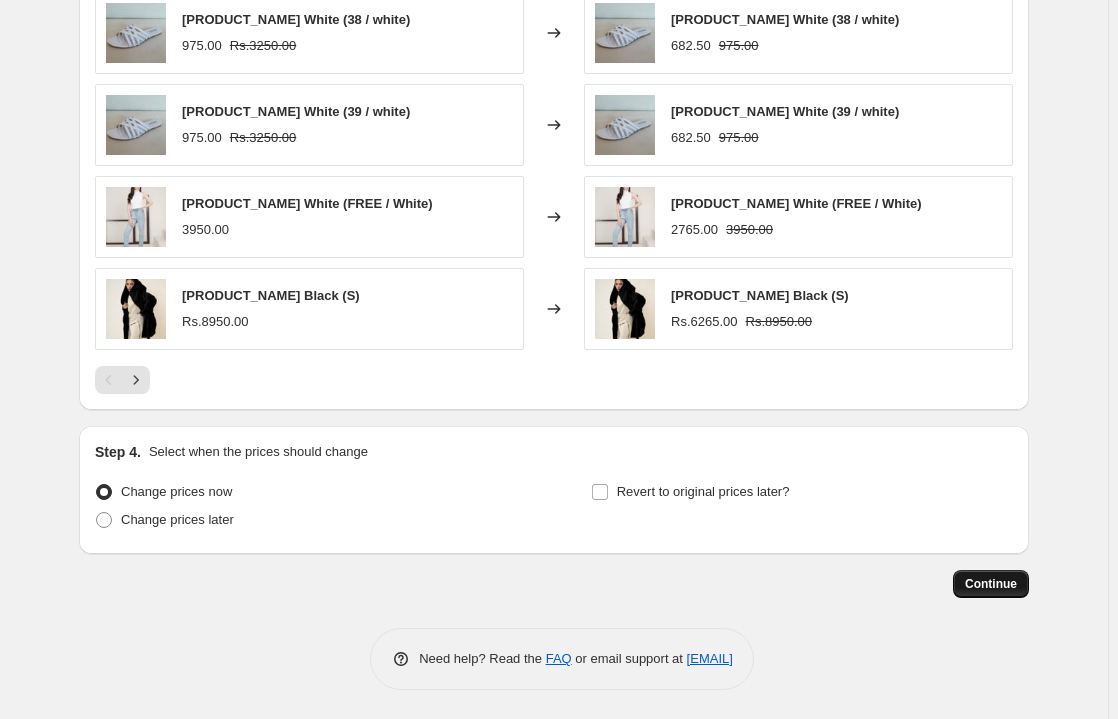 click on "Continue" at bounding box center (991, 584) 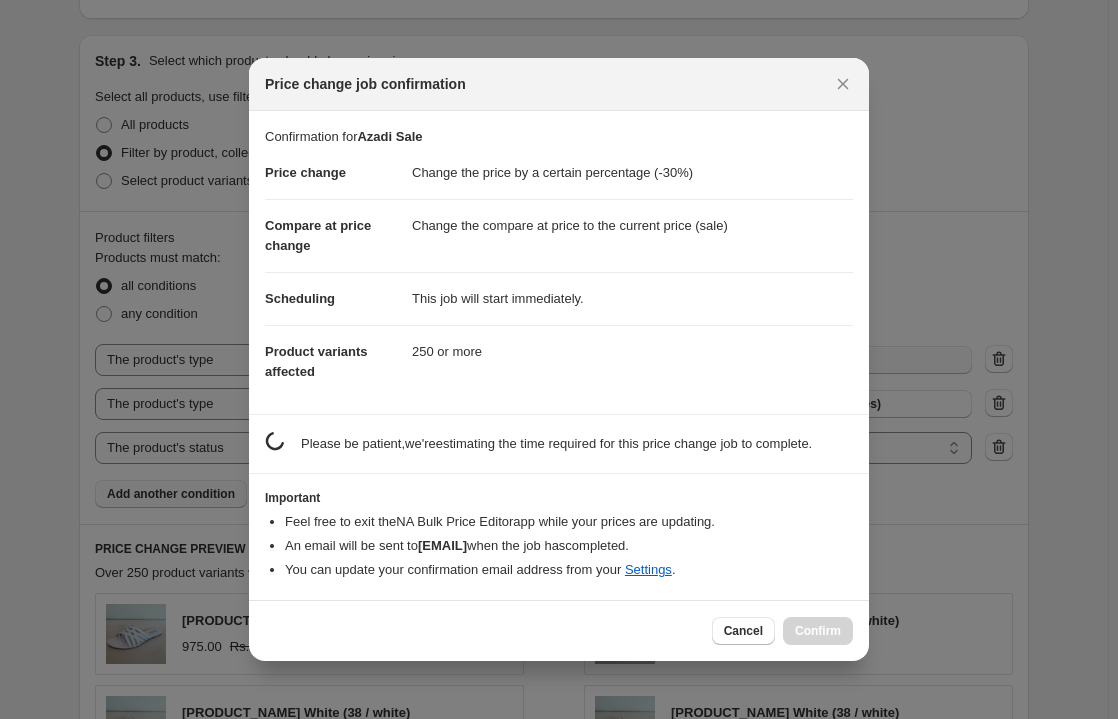scroll, scrollTop: 0, scrollLeft: 0, axis: both 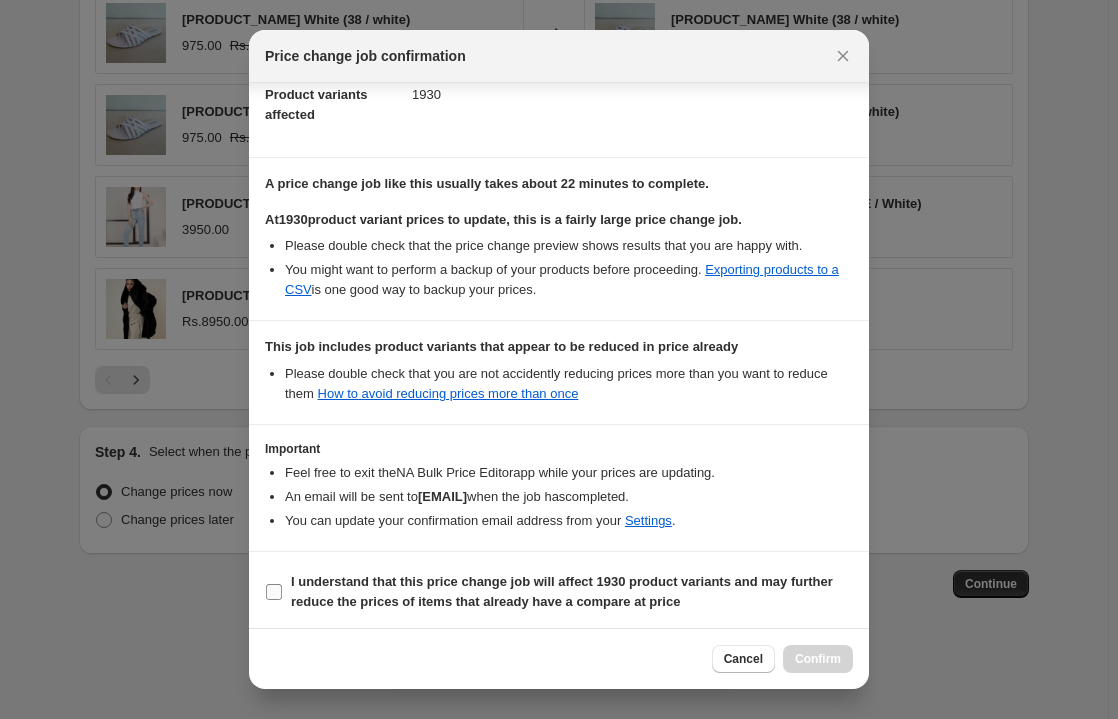 click on "I understand that this price change job will affect 1930 product variants and may further reduce the prices of items that already have a compare at price" at bounding box center (274, 592) 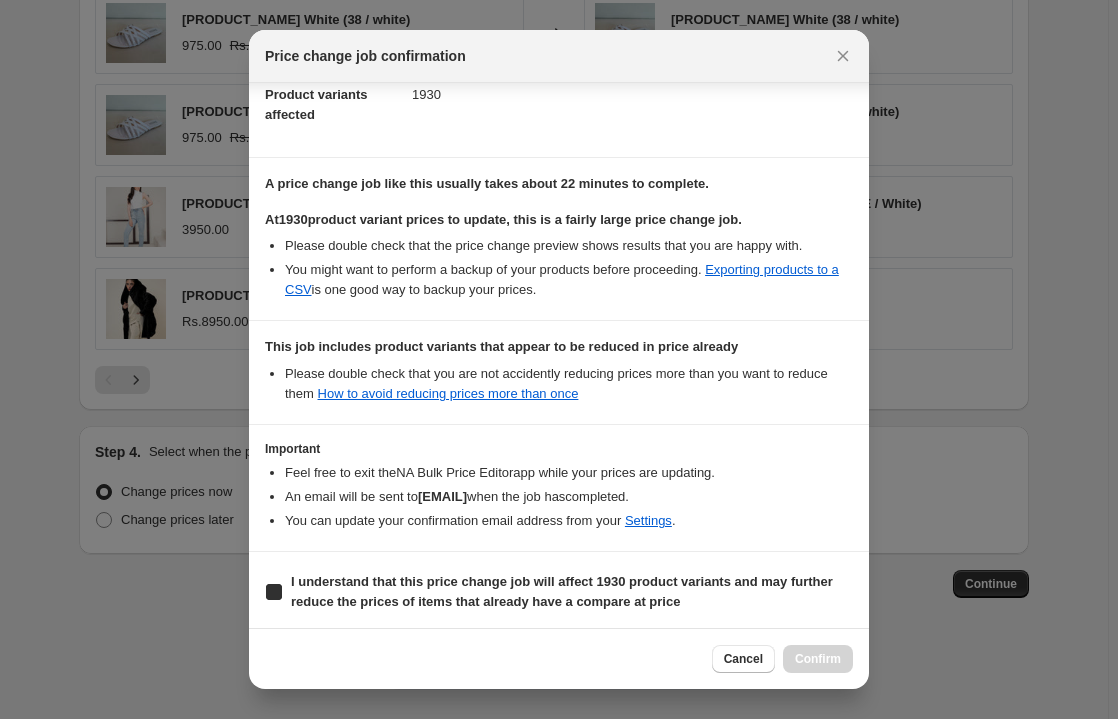 checkbox on "true" 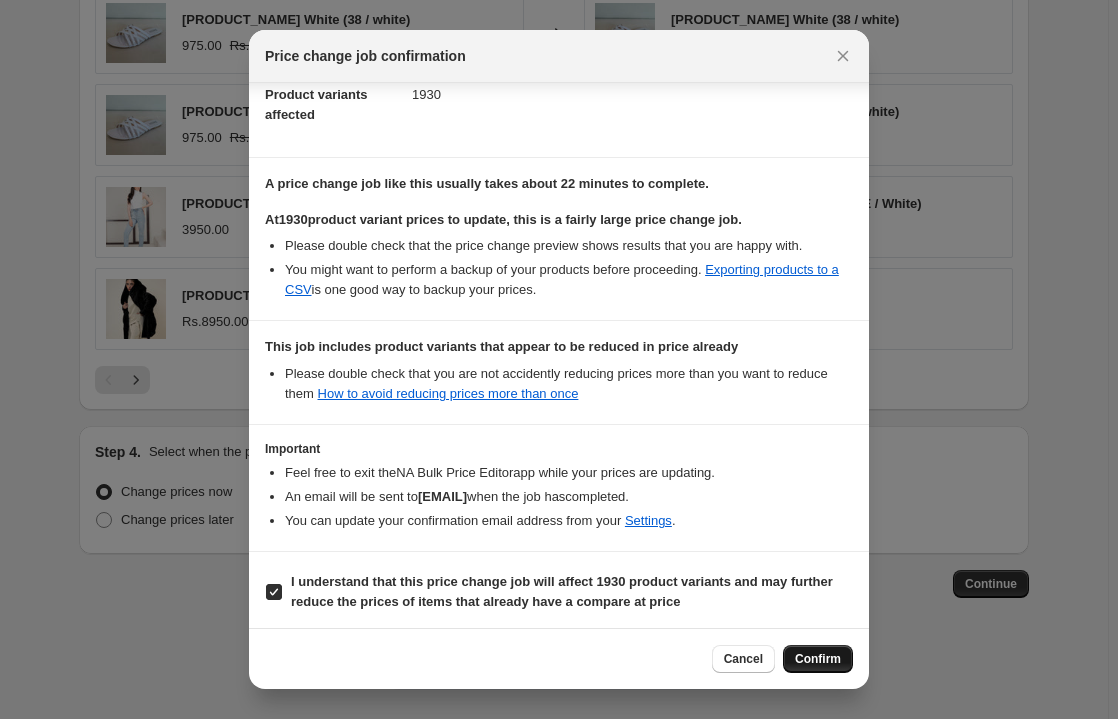 click on "Confirm" at bounding box center (818, 659) 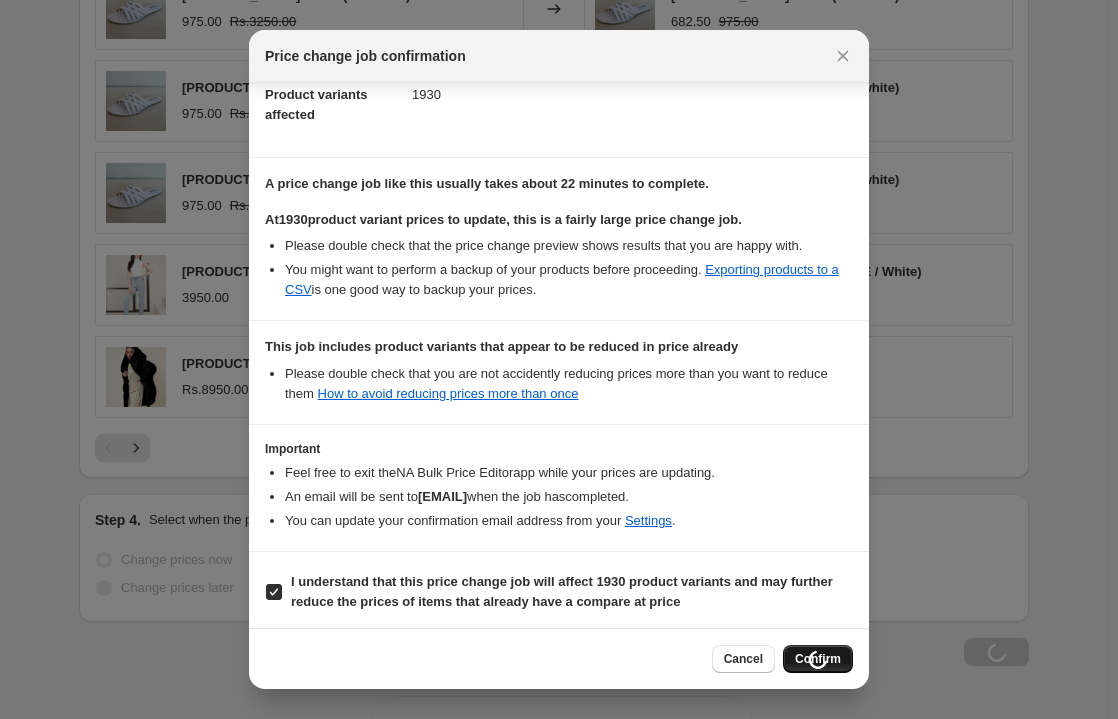 scroll, scrollTop: 1784, scrollLeft: 0, axis: vertical 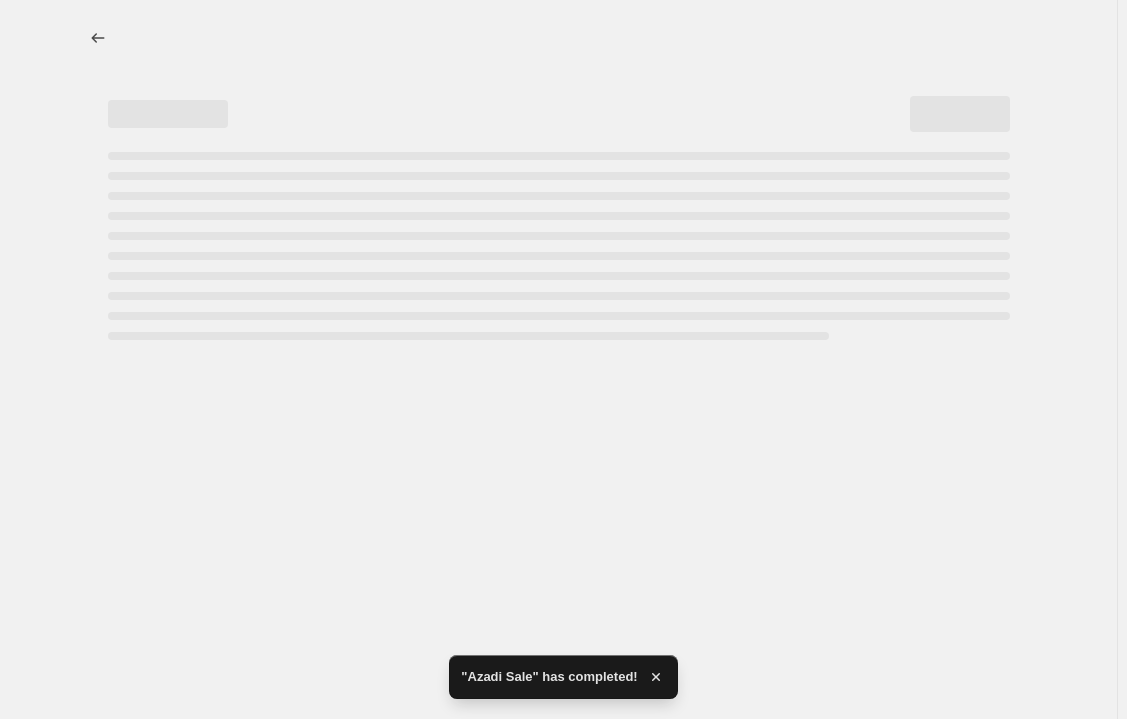 select on "percentage" 